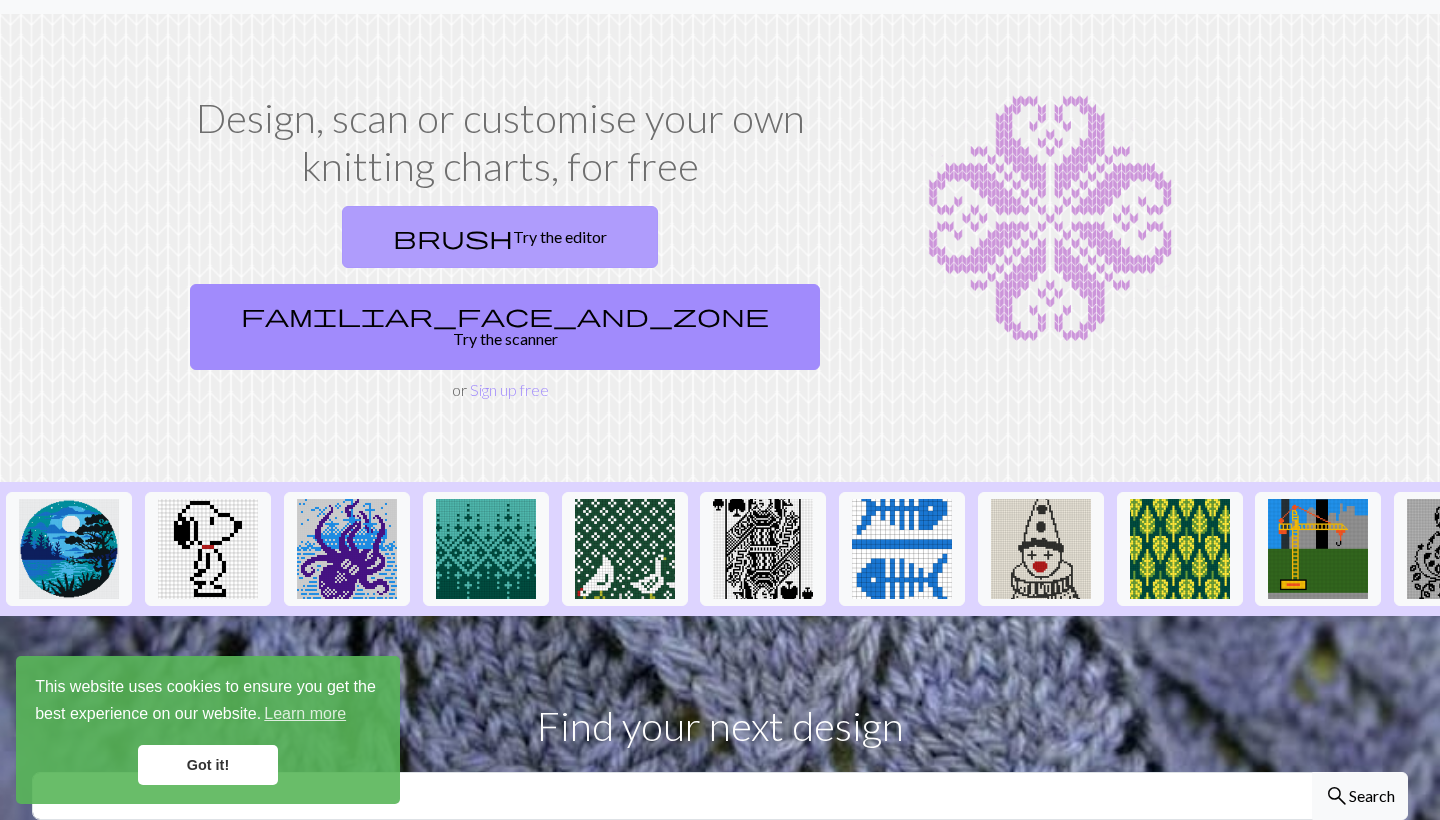 scroll, scrollTop: 46, scrollLeft: 0, axis: vertical 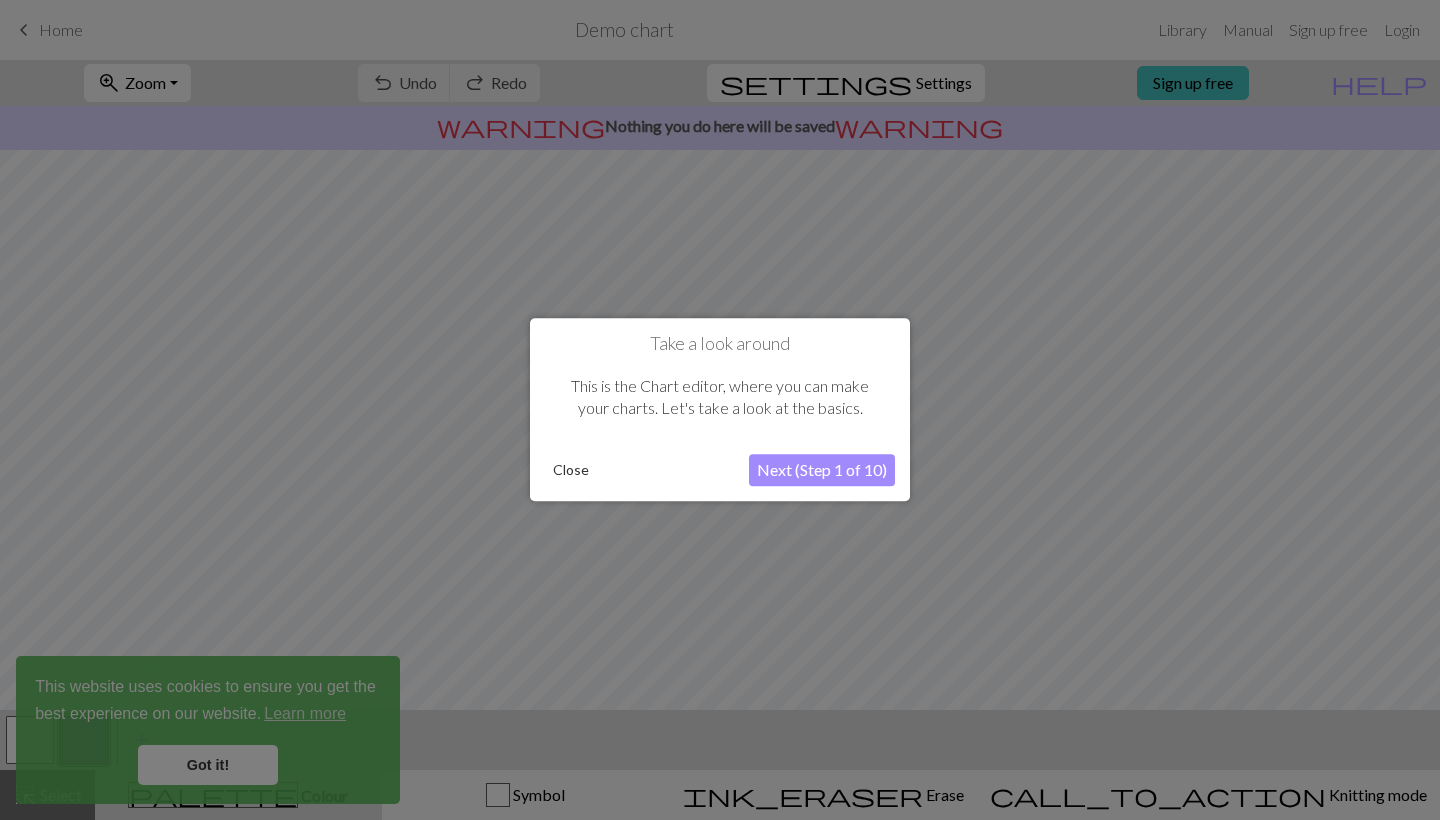 click on "Close" at bounding box center (571, 471) 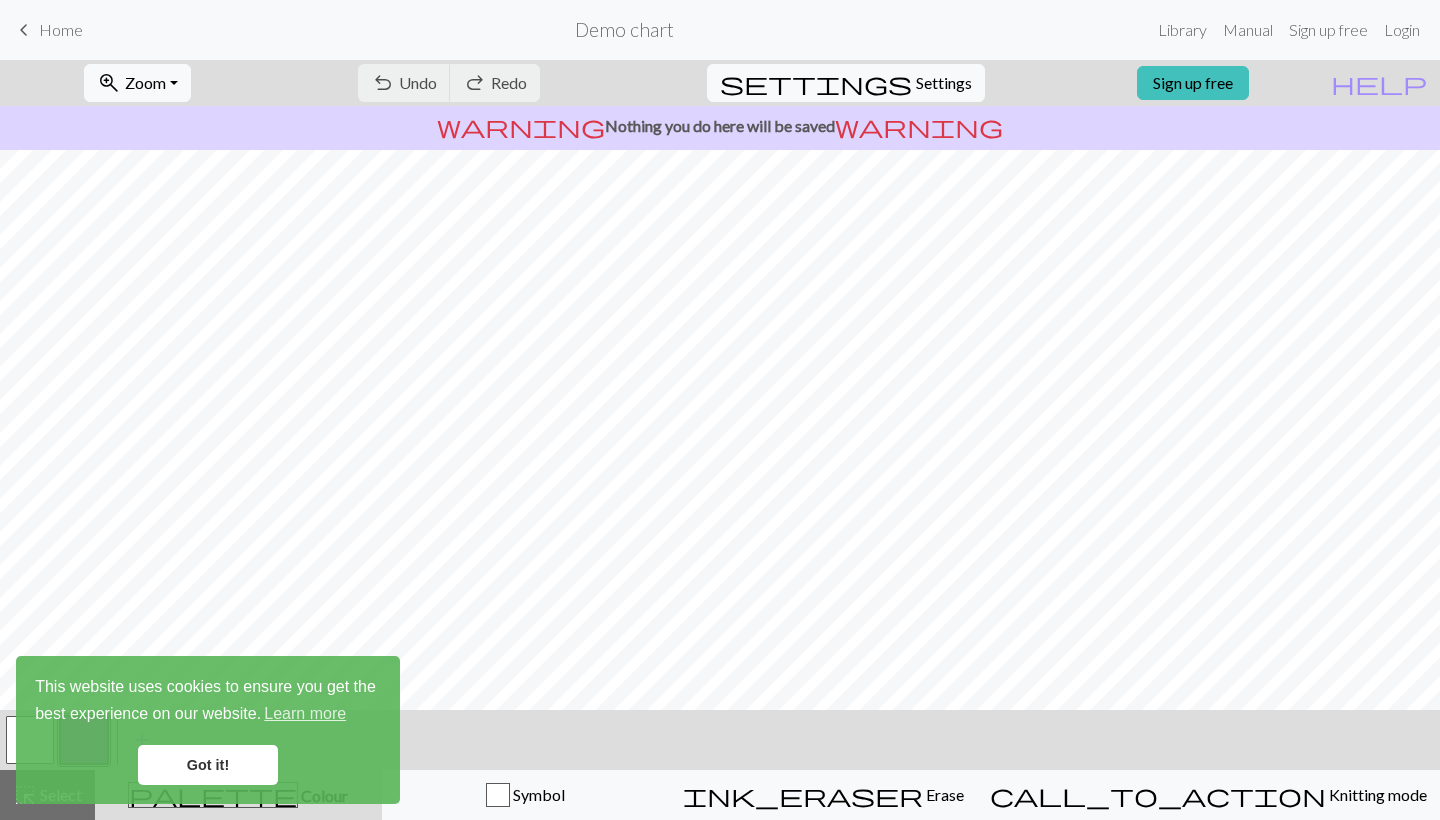 scroll, scrollTop: 170, scrollLeft: 0, axis: vertical 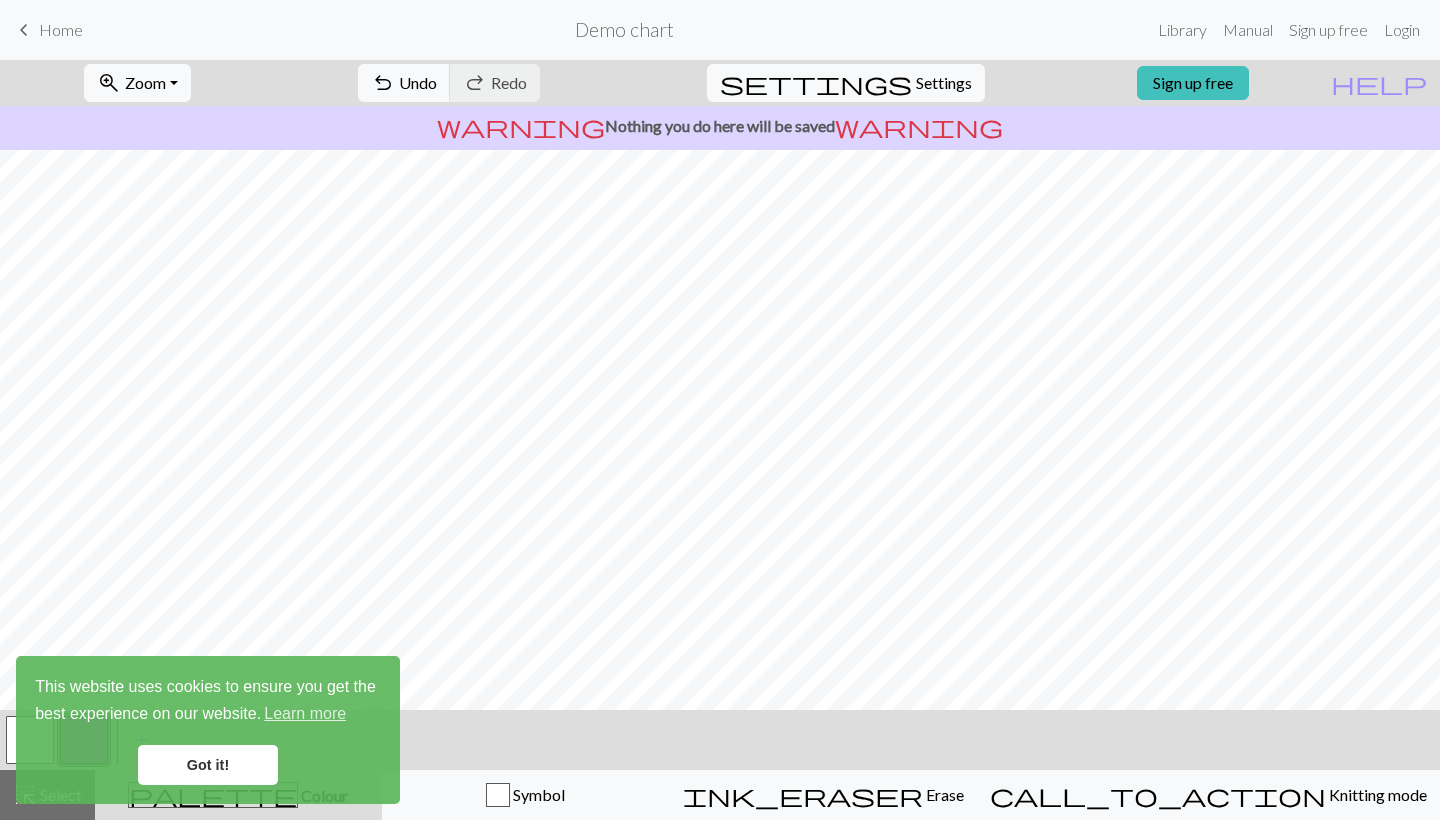 click on "Got it!" at bounding box center (208, 765) 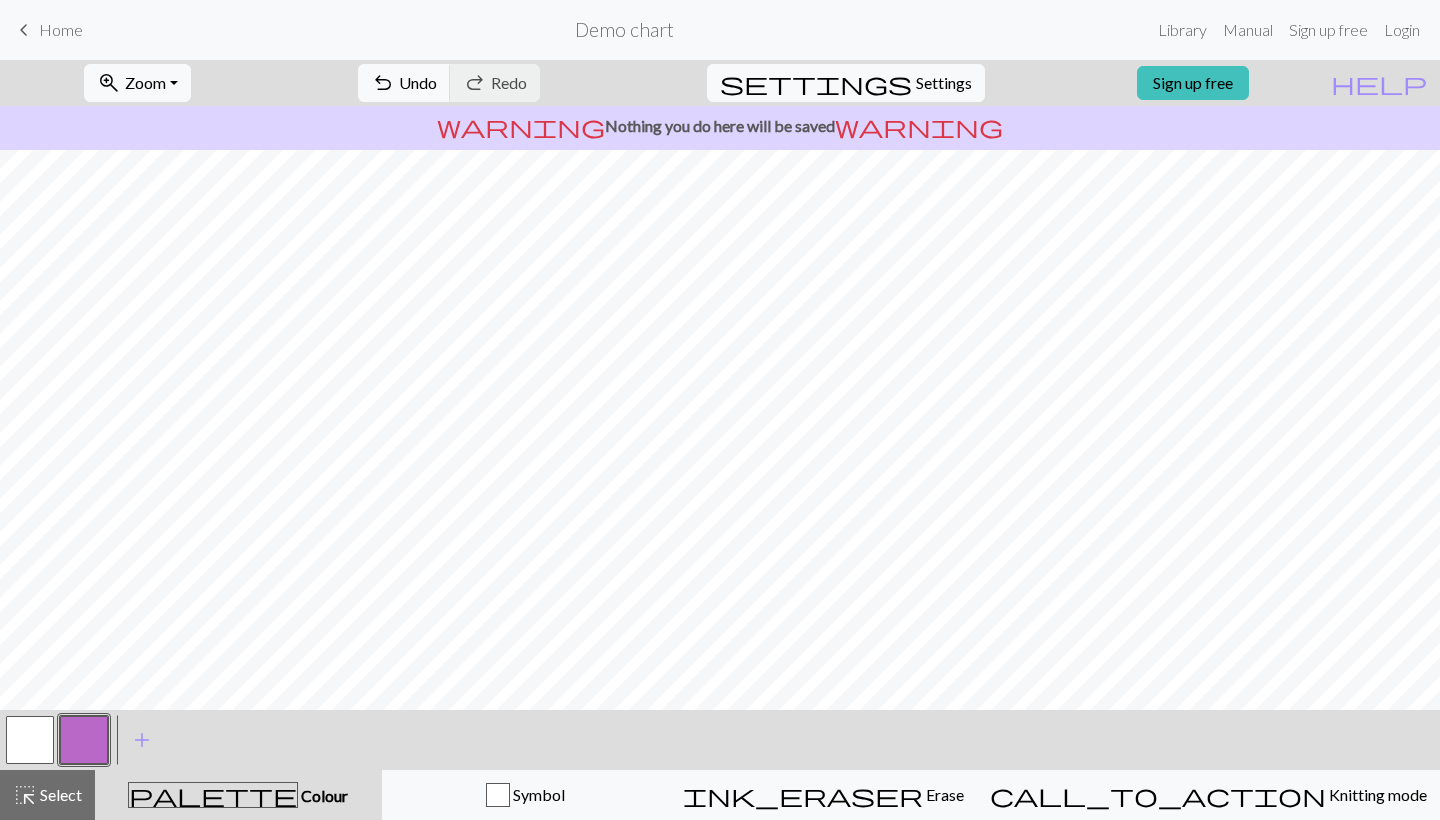 click at bounding box center (30, 740) 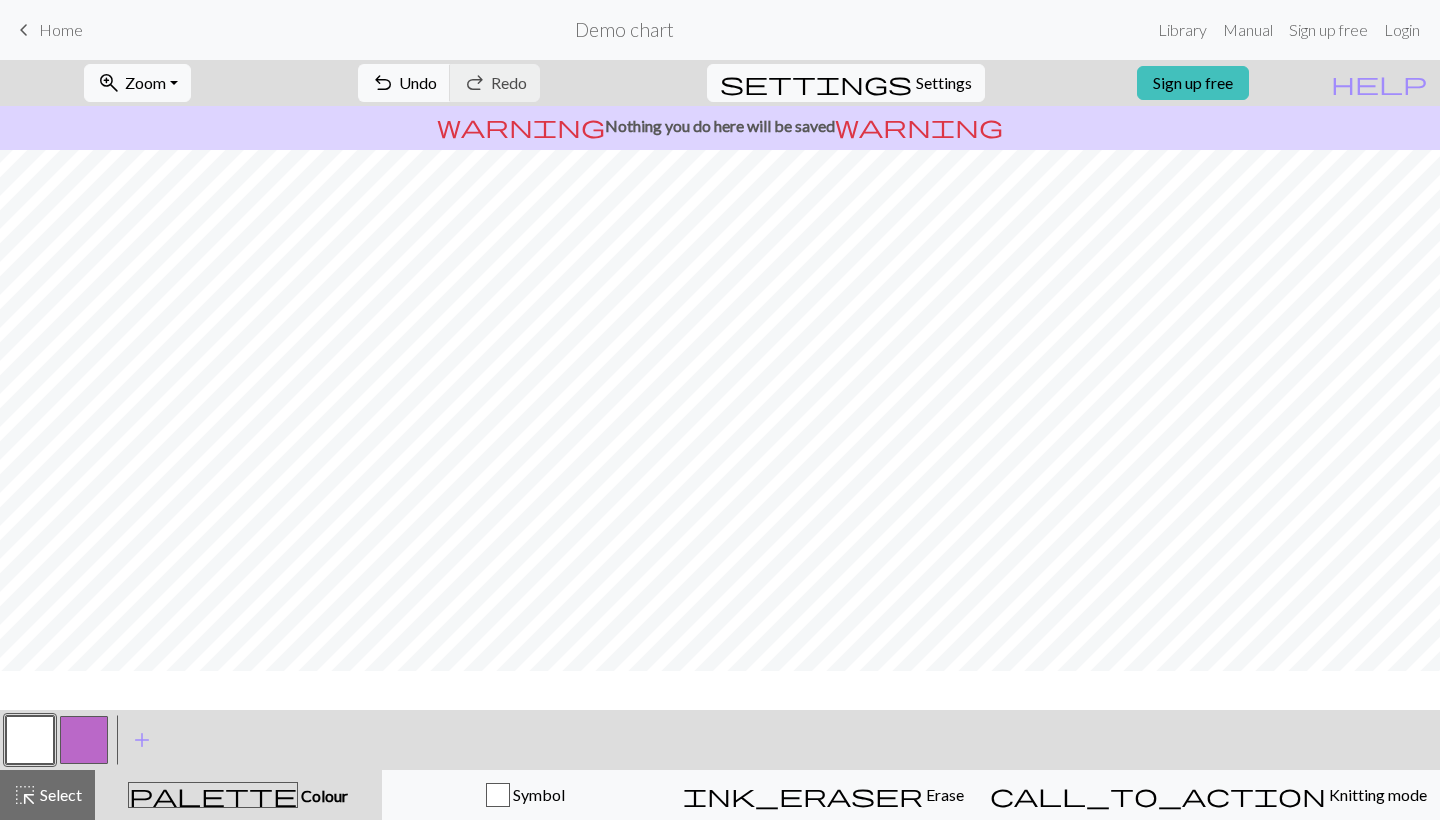 scroll, scrollTop: 0, scrollLeft: 0, axis: both 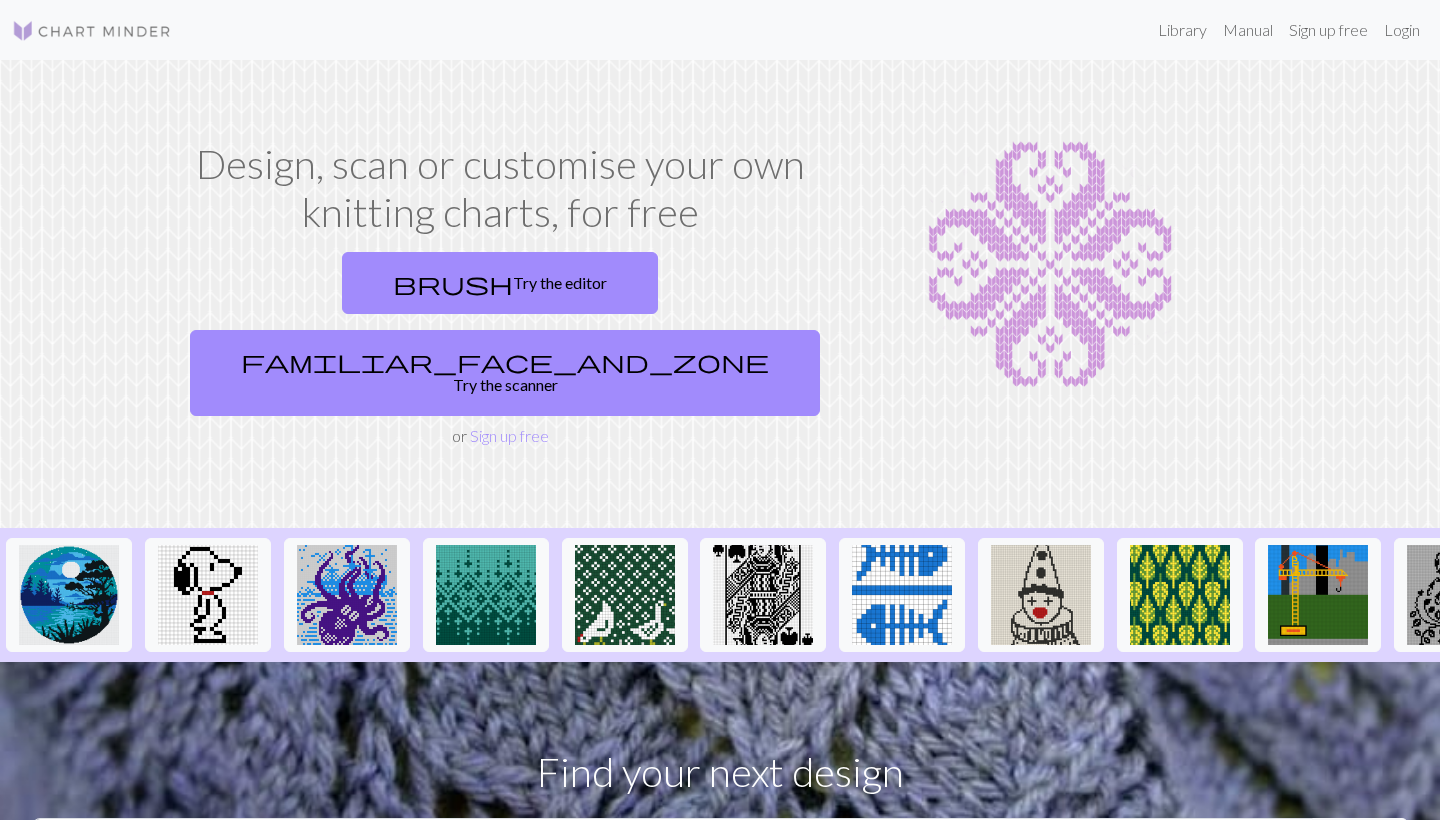 click on "Design, scan or customise your own knitting charts, for free" at bounding box center (500, 188) 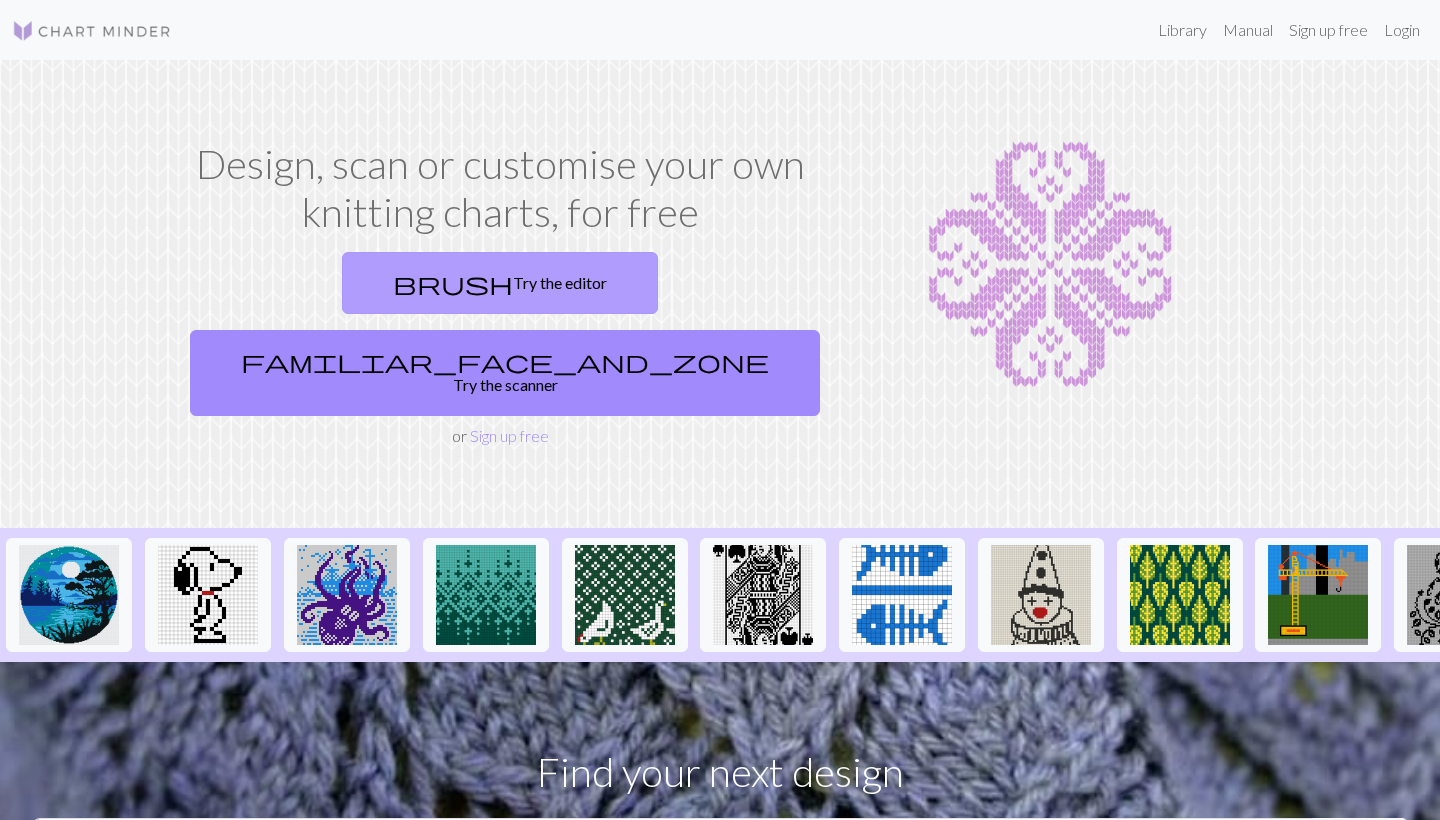 click on "brush  Try the editor" at bounding box center (500, 283) 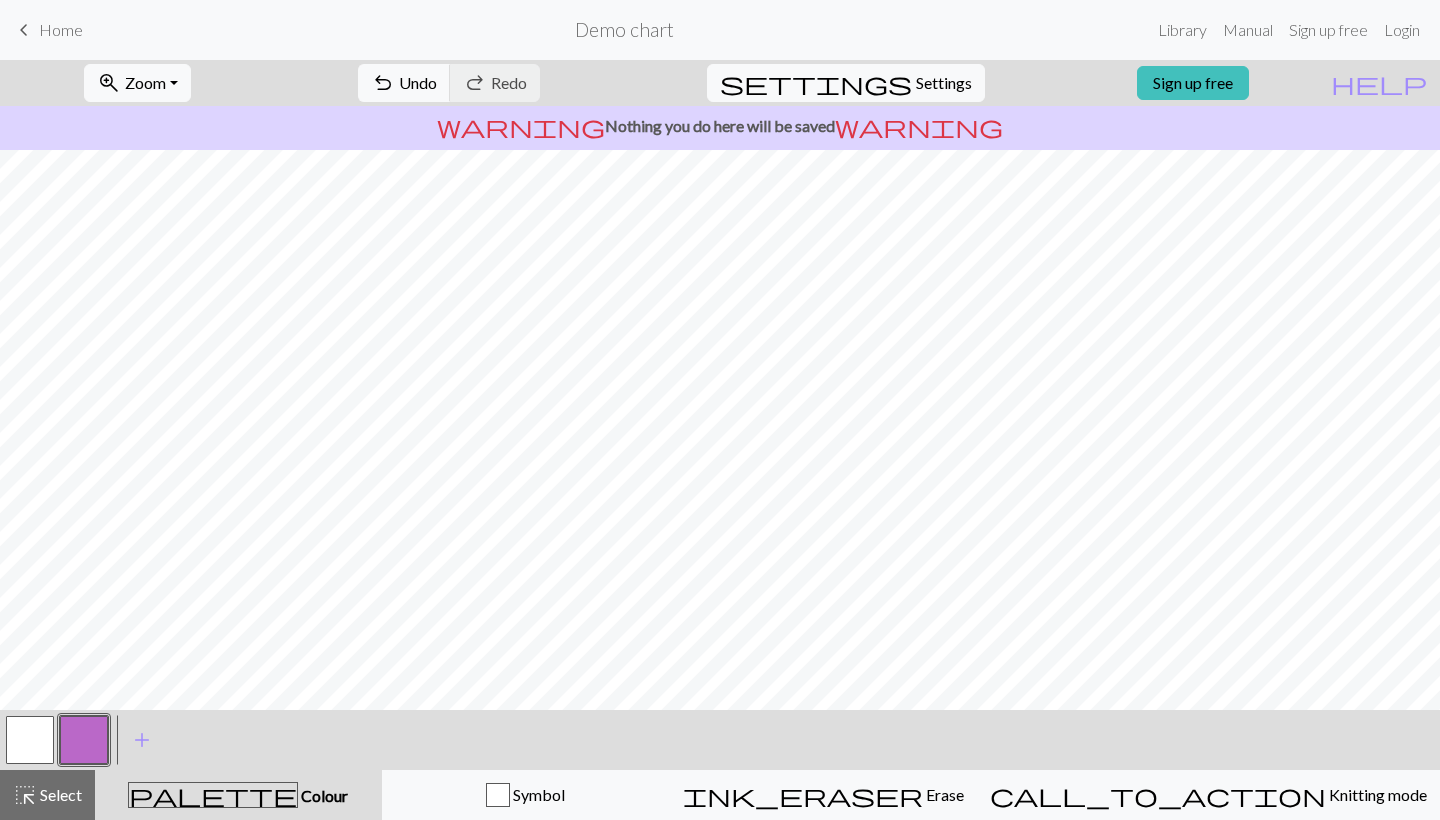 scroll, scrollTop: 170, scrollLeft: 0, axis: vertical 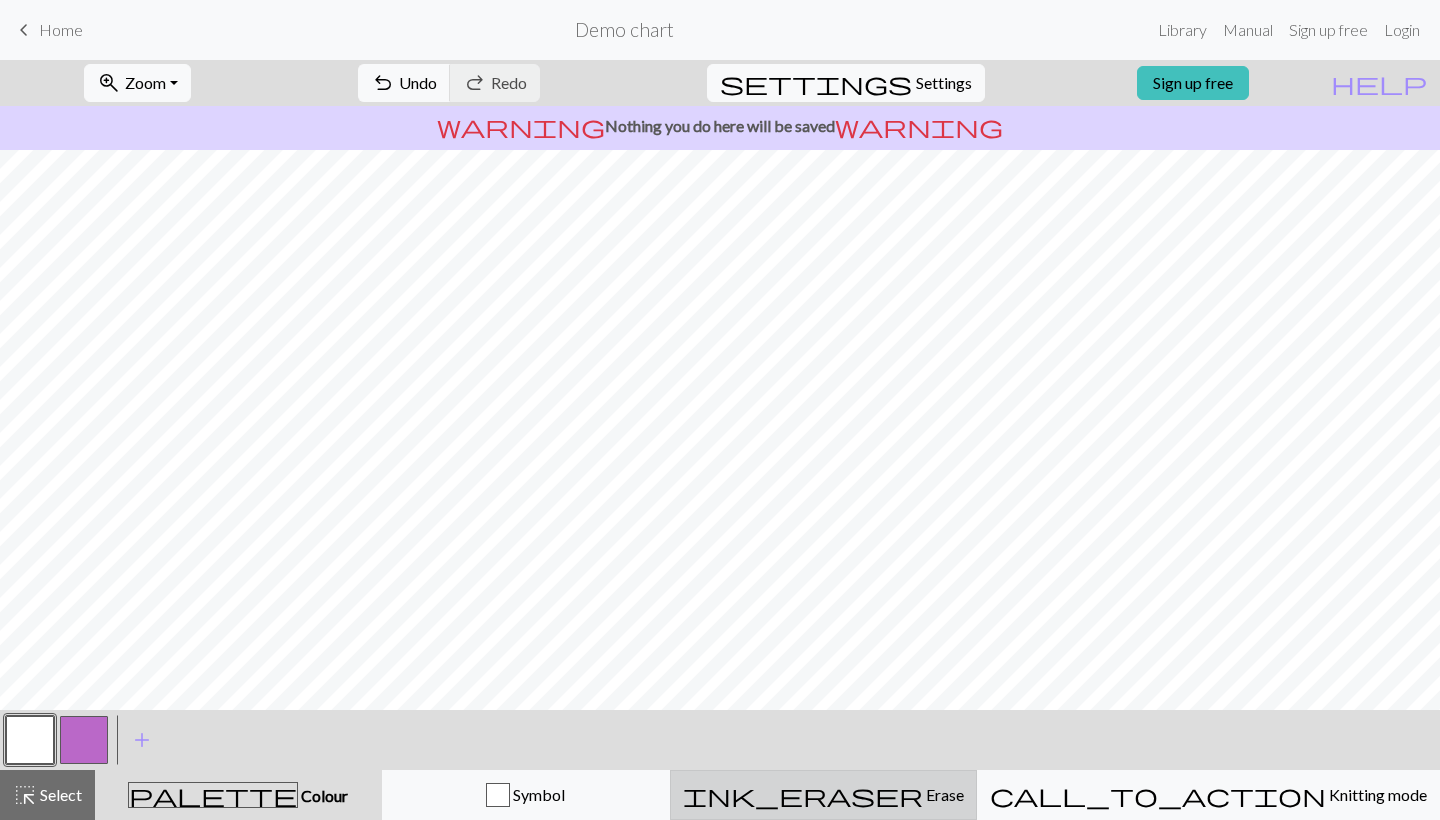 click on "ink_eraser" at bounding box center (803, 795) 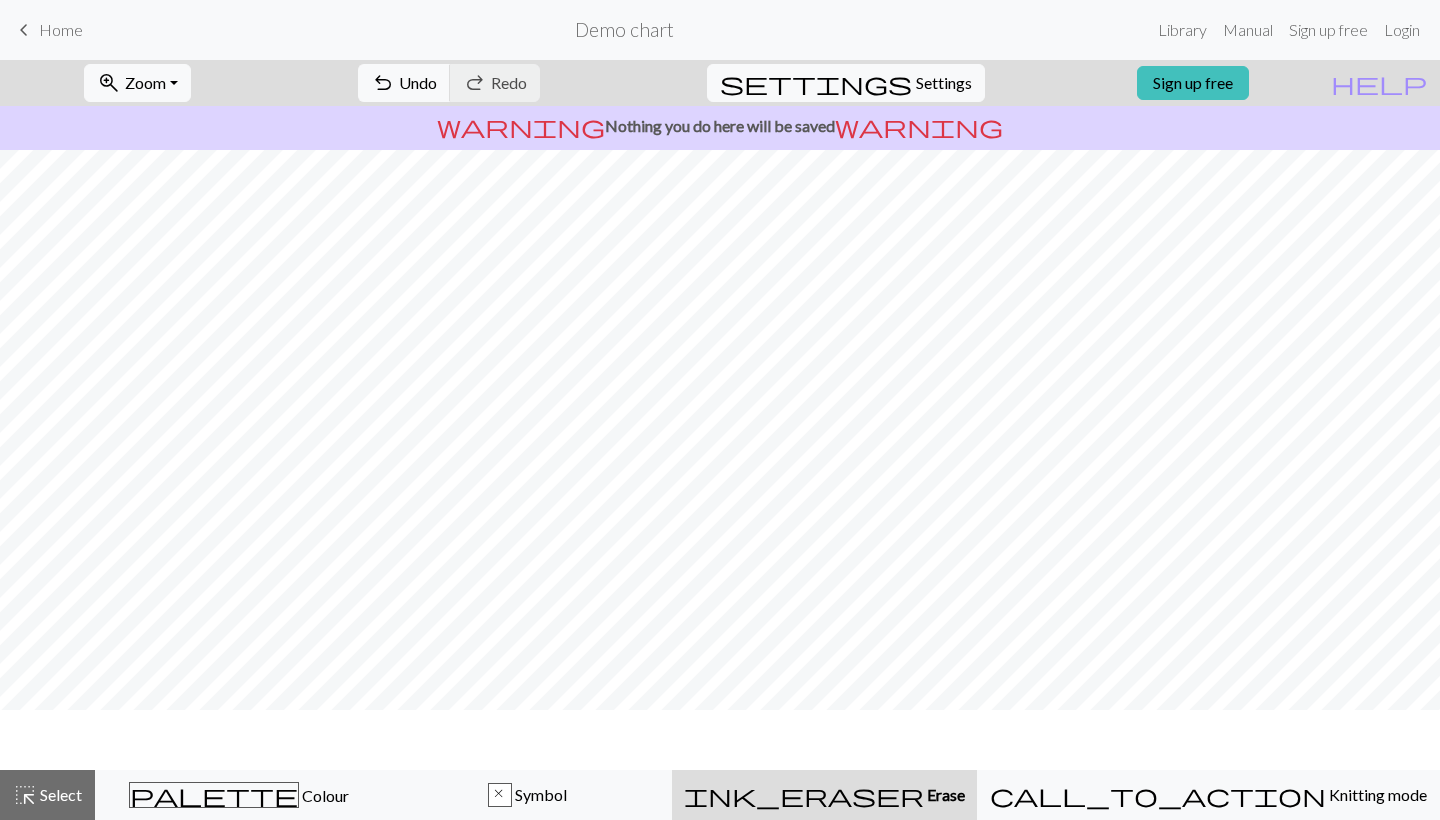 scroll, scrollTop: 110, scrollLeft: 0, axis: vertical 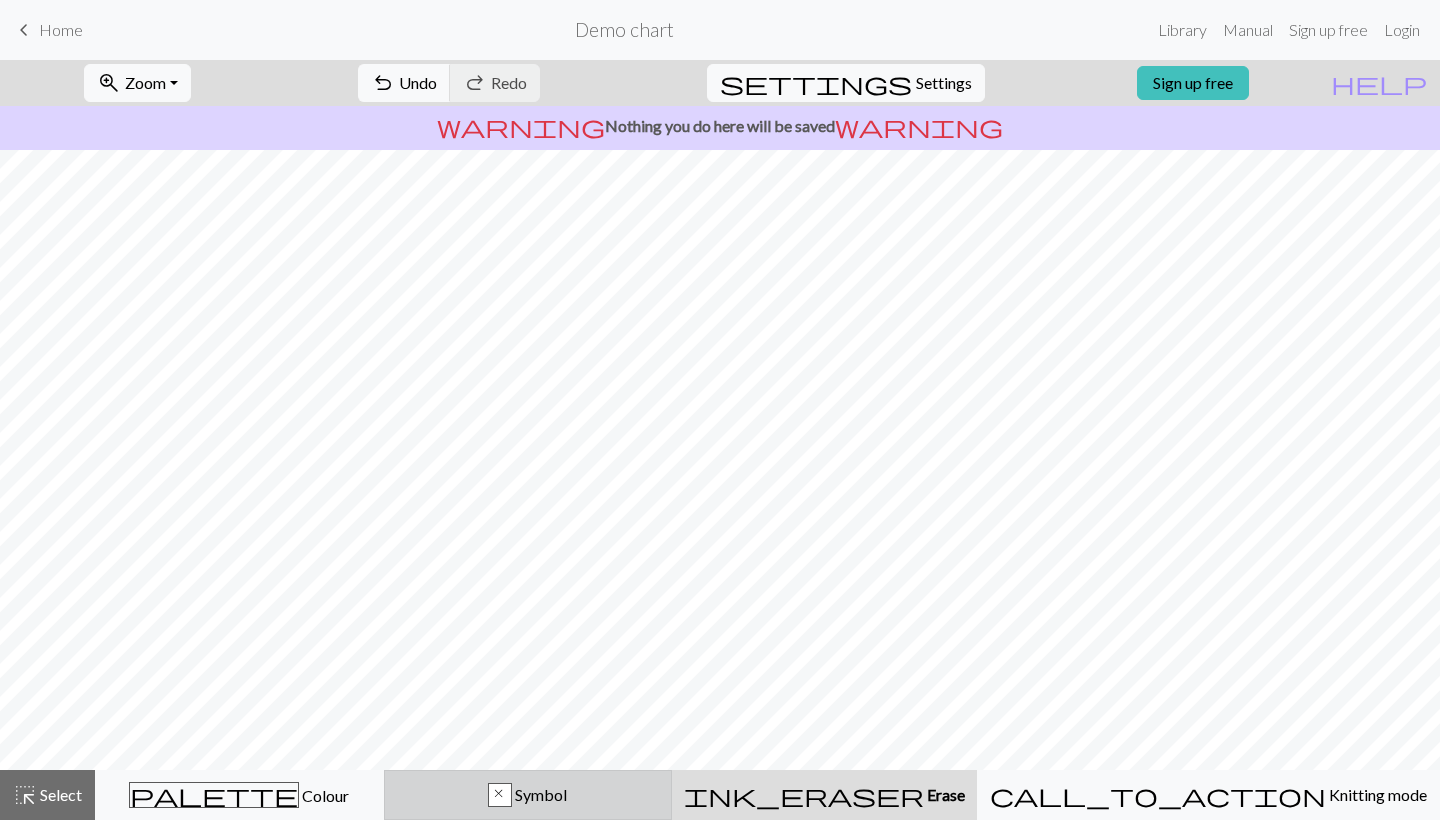 click on "x   Symbol" at bounding box center (528, 795) 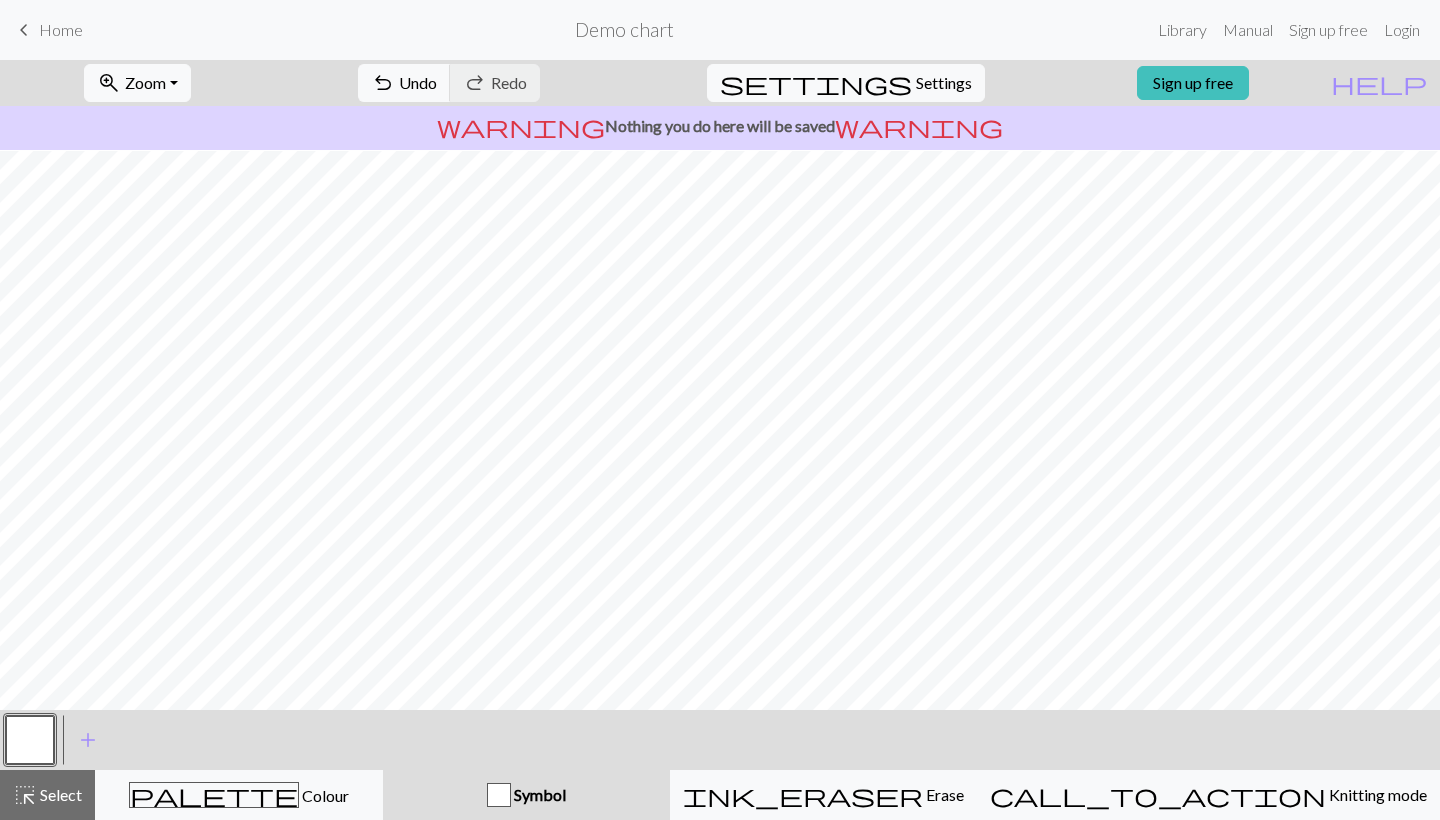 scroll, scrollTop: 170, scrollLeft: 0, axis: vertical 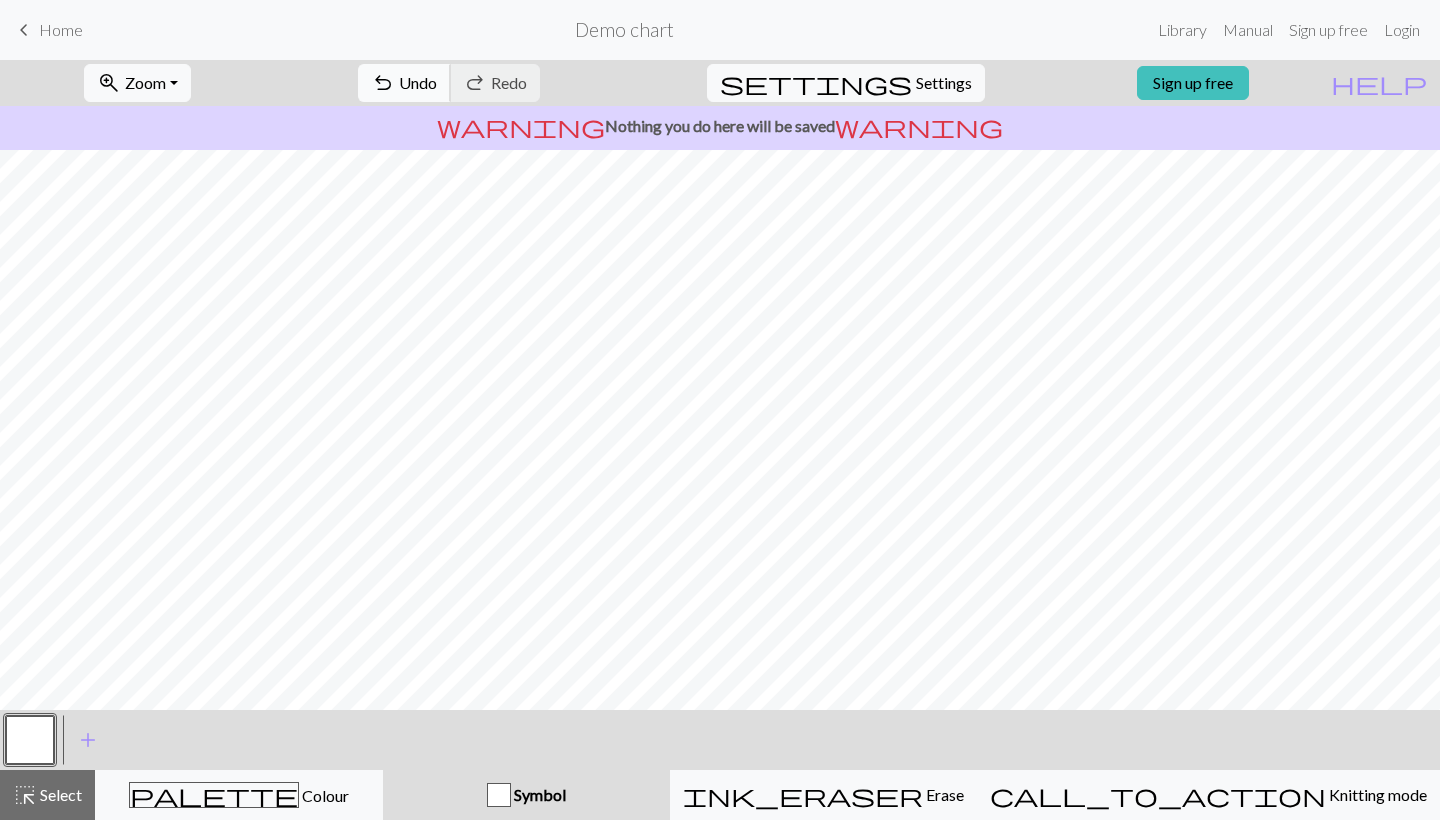 click on "undo" at bounding box center (383, 83) 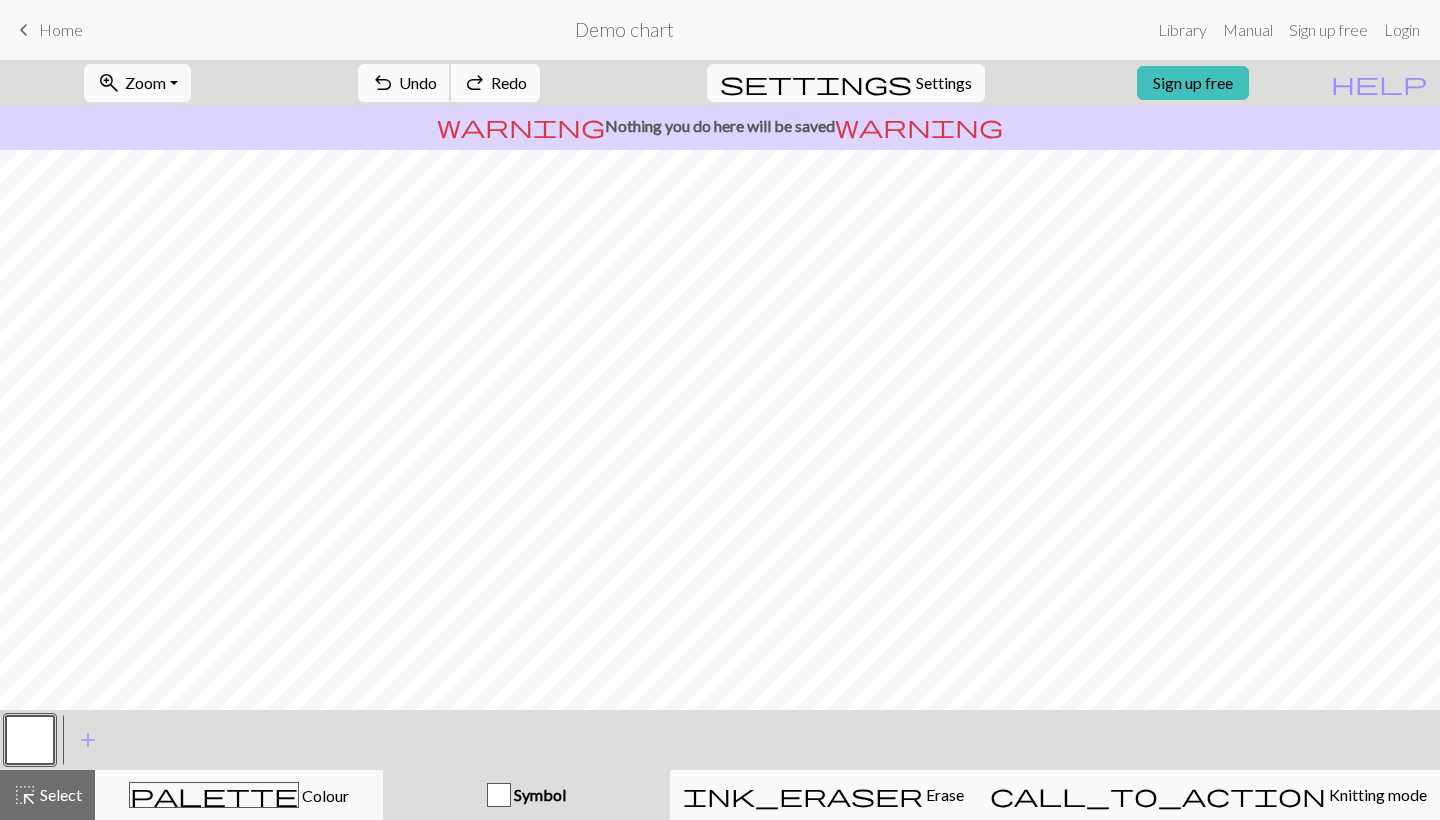 click on "undo" at bounding box center [383, 83] 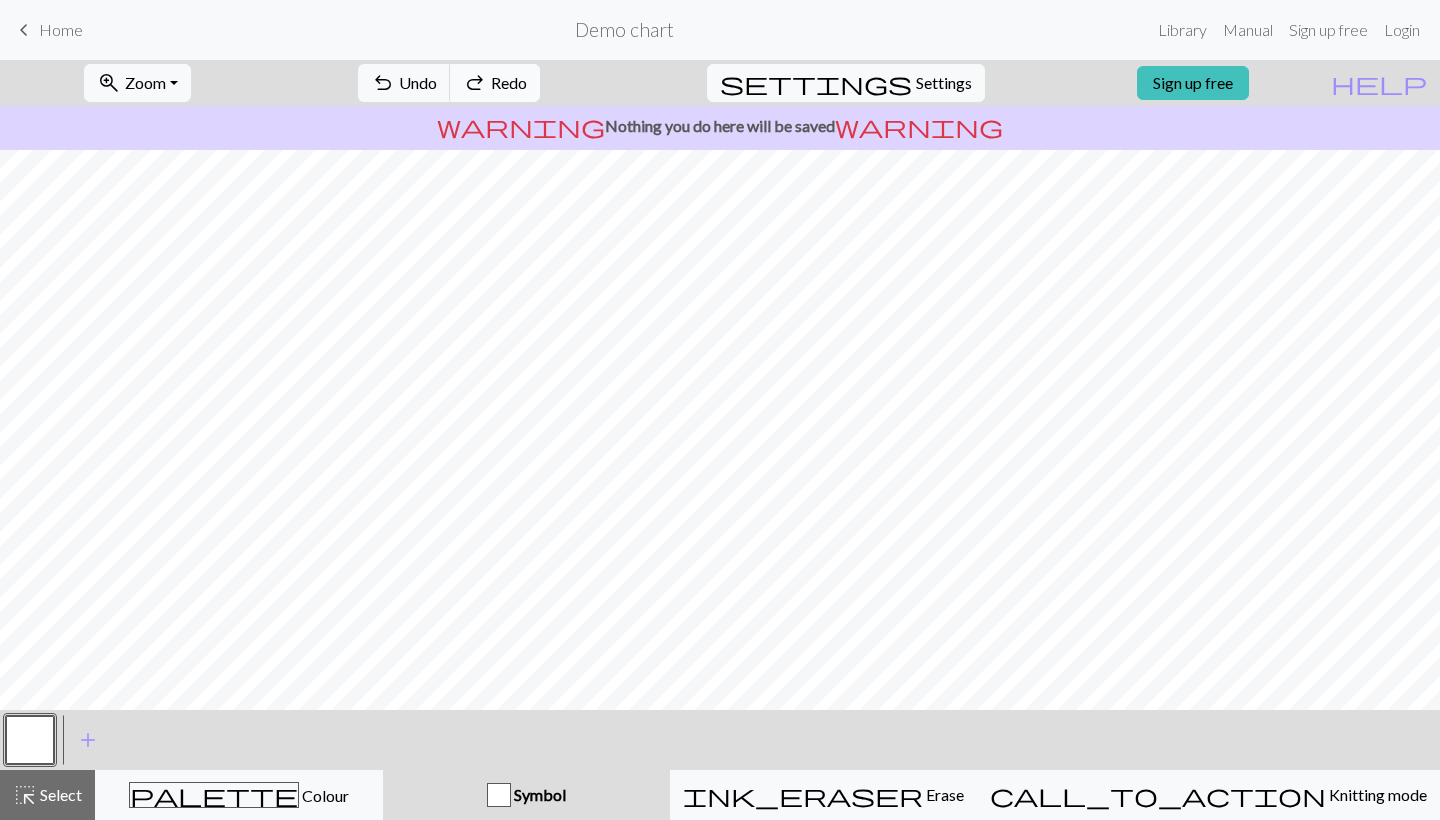 click on "redo Redo Redo" at bounding box center (495, 83) 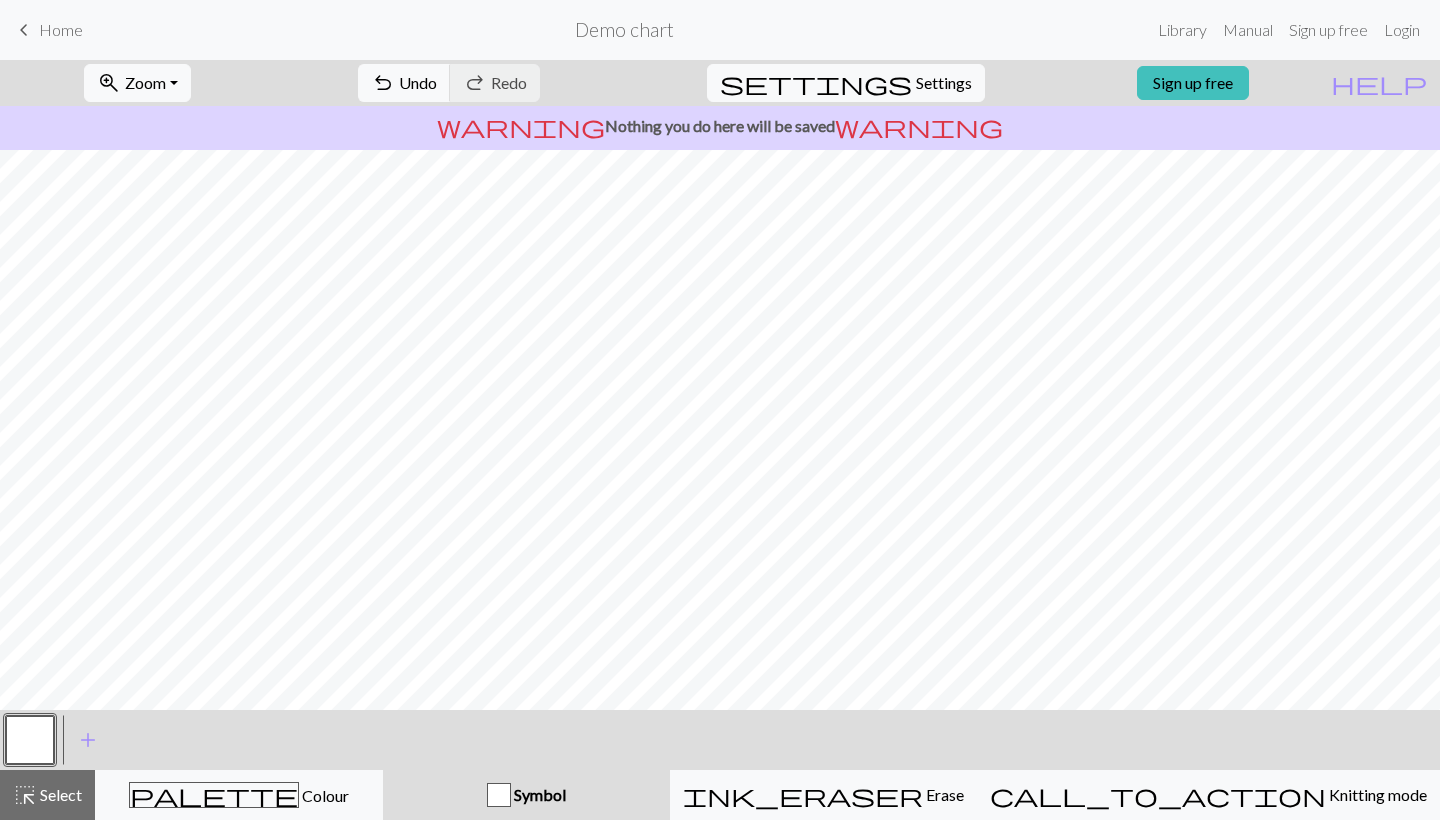 click at bounding box center [30, 740] 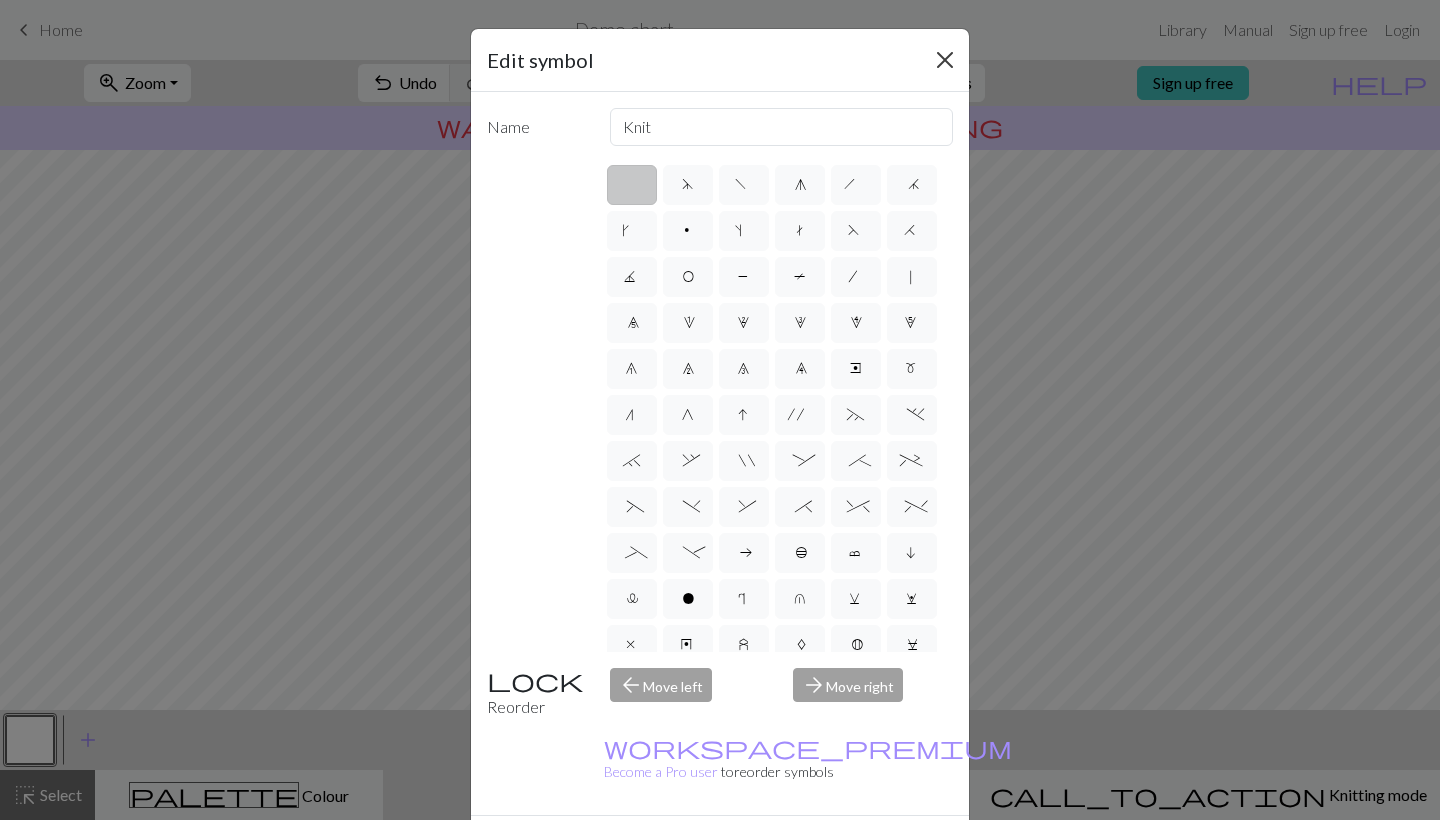 click at bounding box center (945, 60) 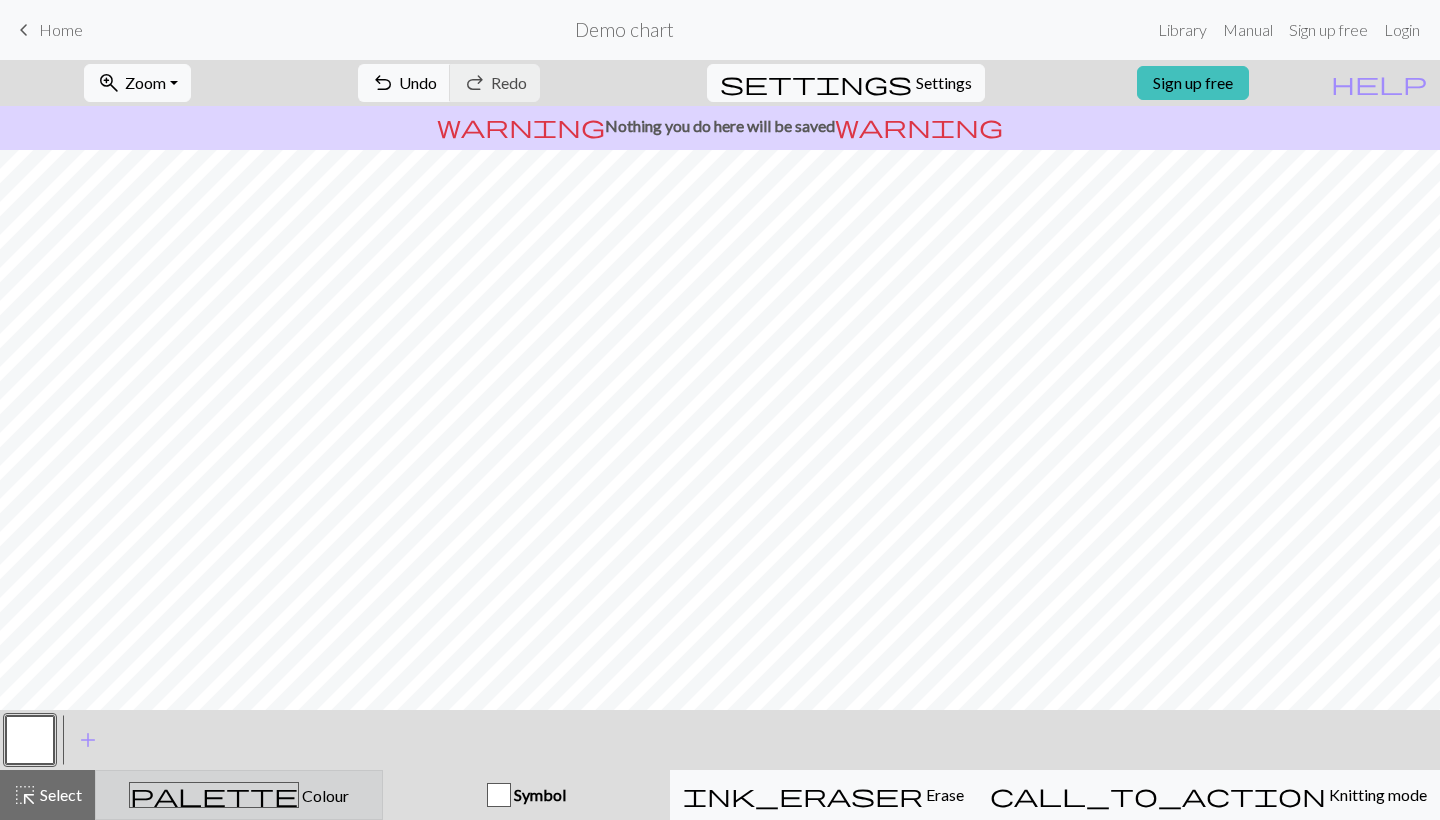 click on "palette   Colour   Colour" at bounding box center [239, 795] 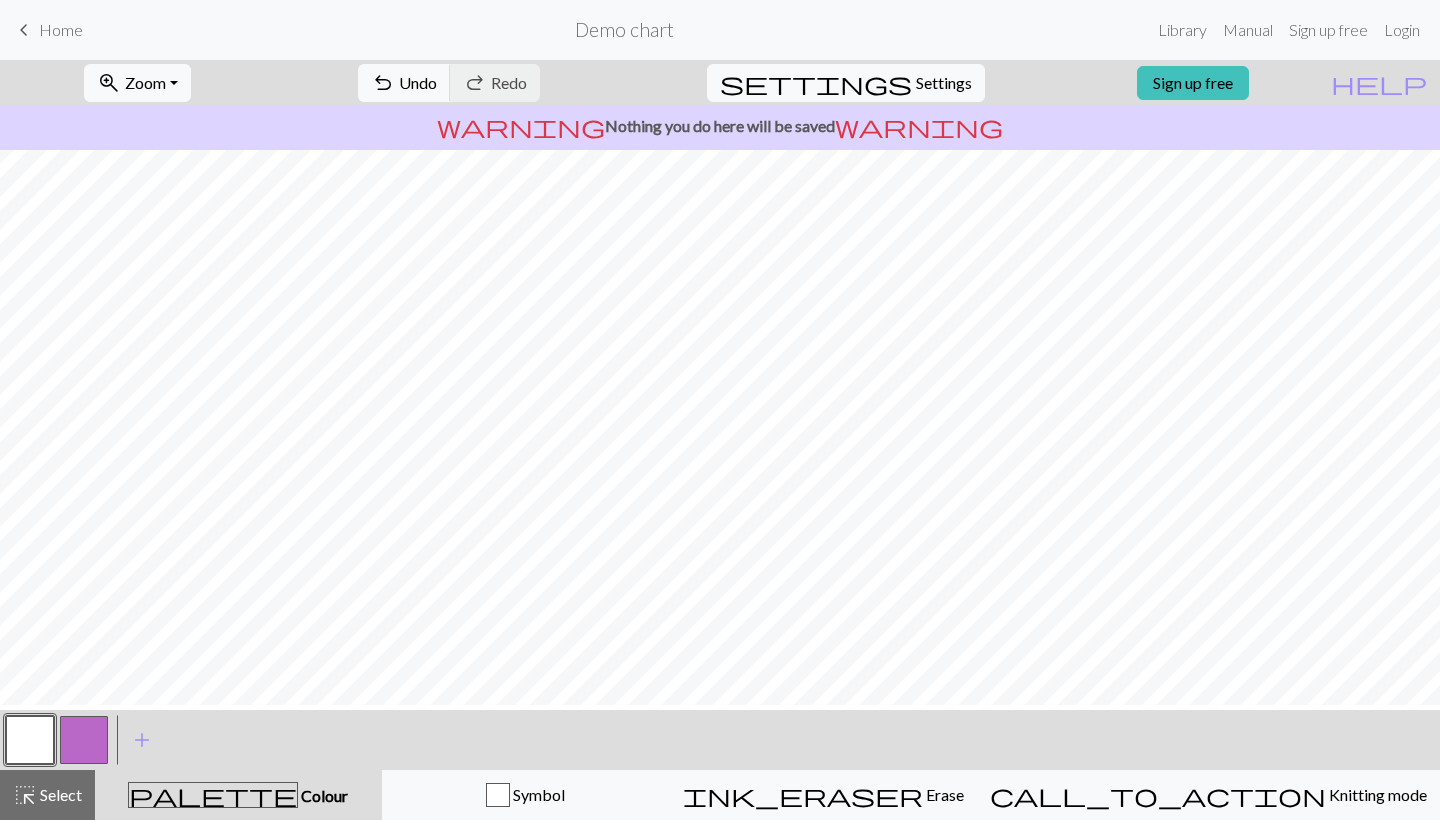 scroll, scrollTop: 47, scrollLeft: 0, axis: vertical 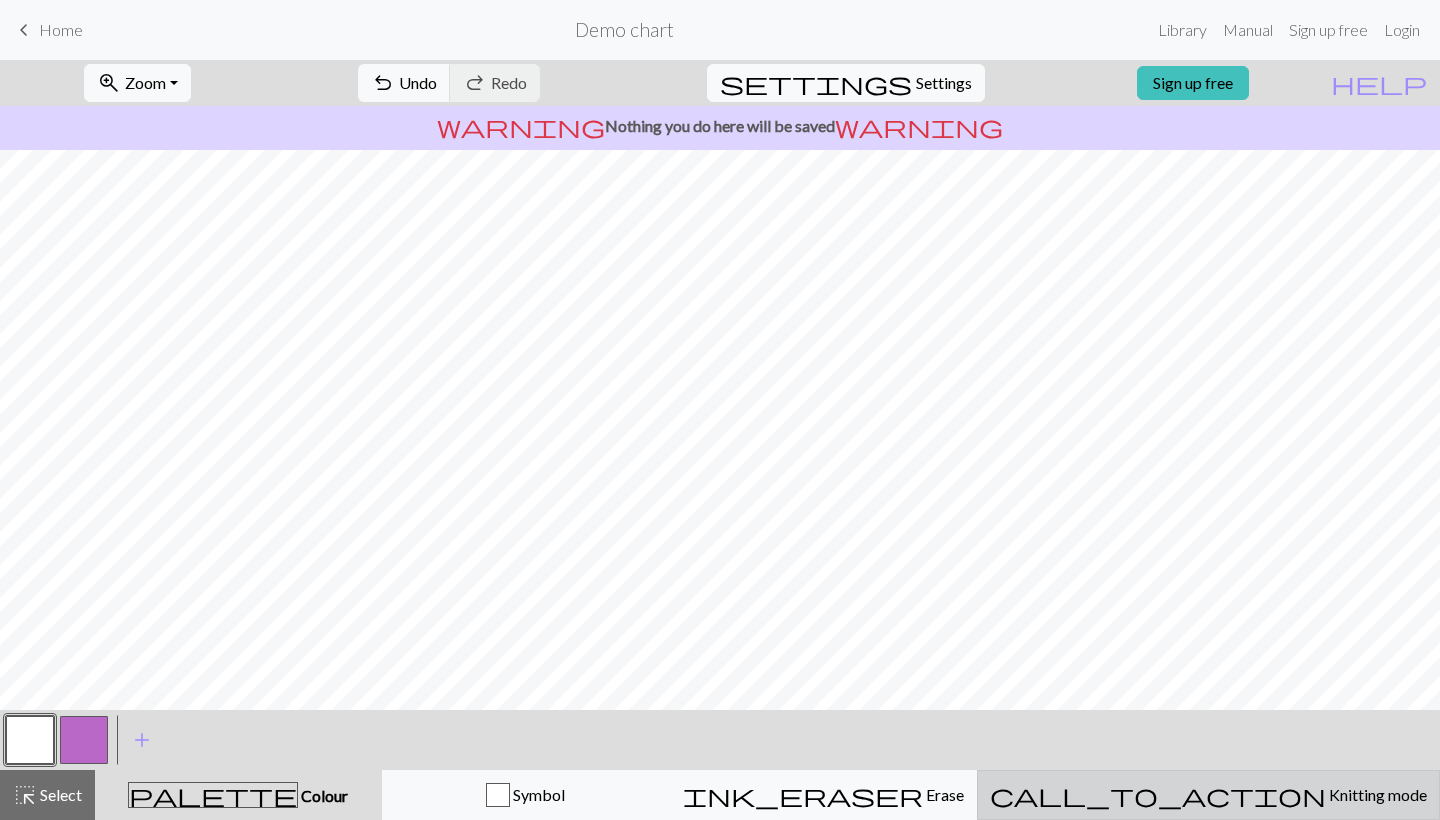 click on "Knitting mode" at bounding box center (1376, 794) 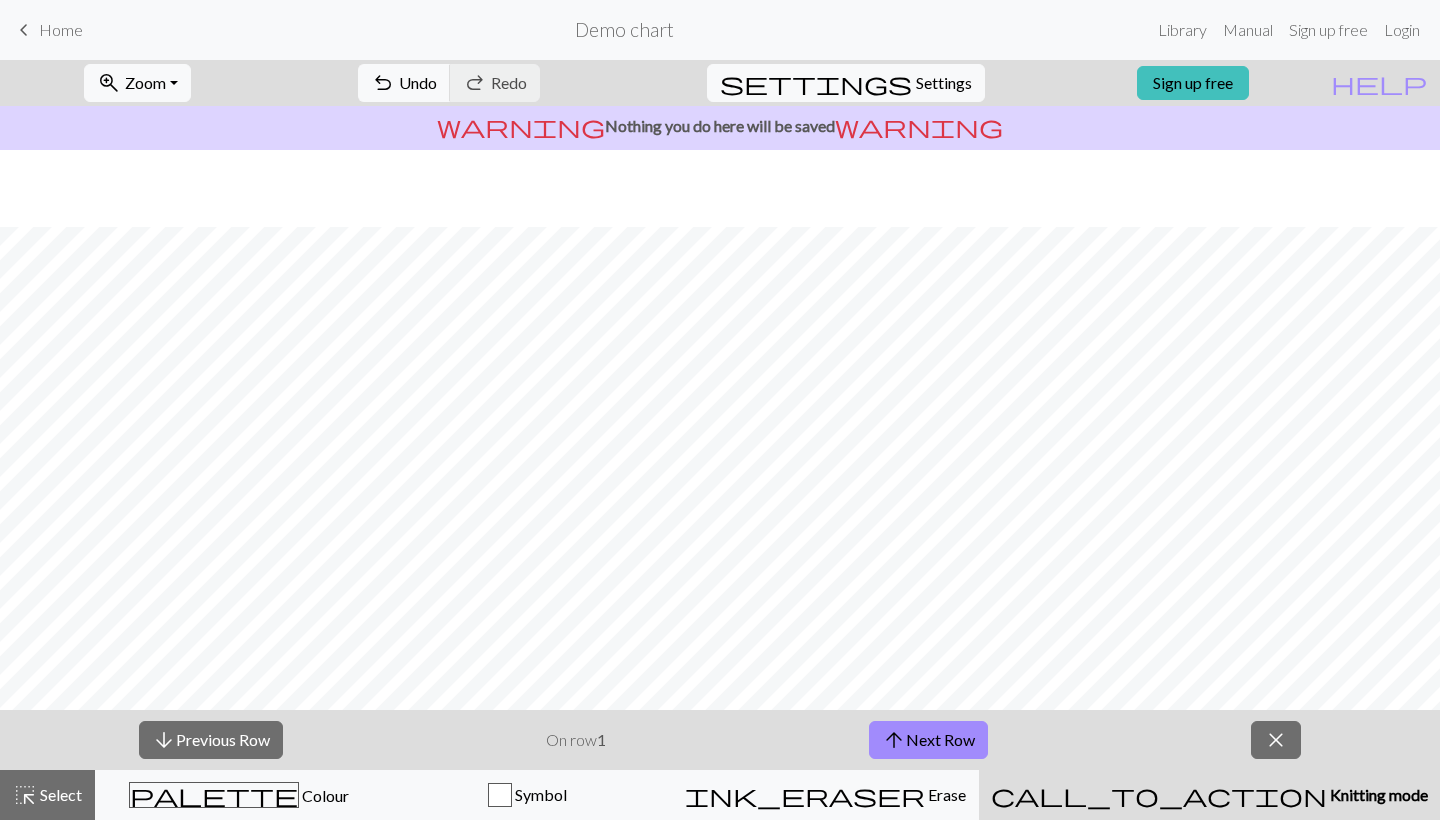 scroll, scrollTop: 142, scrollLeft: 0, axis: vertical 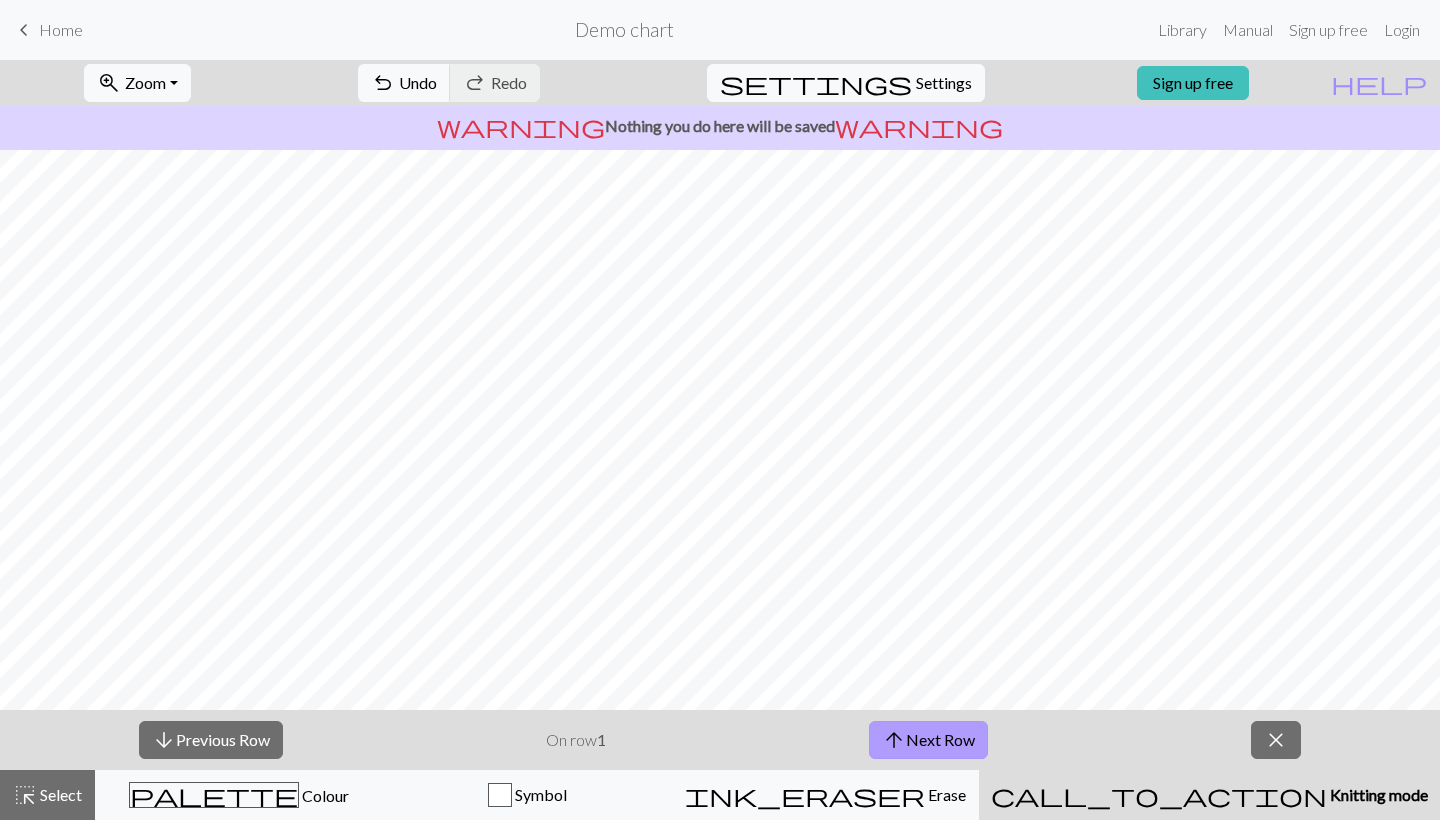 click on "arrow_upward  Next Row" at bounding box center (928, 740) 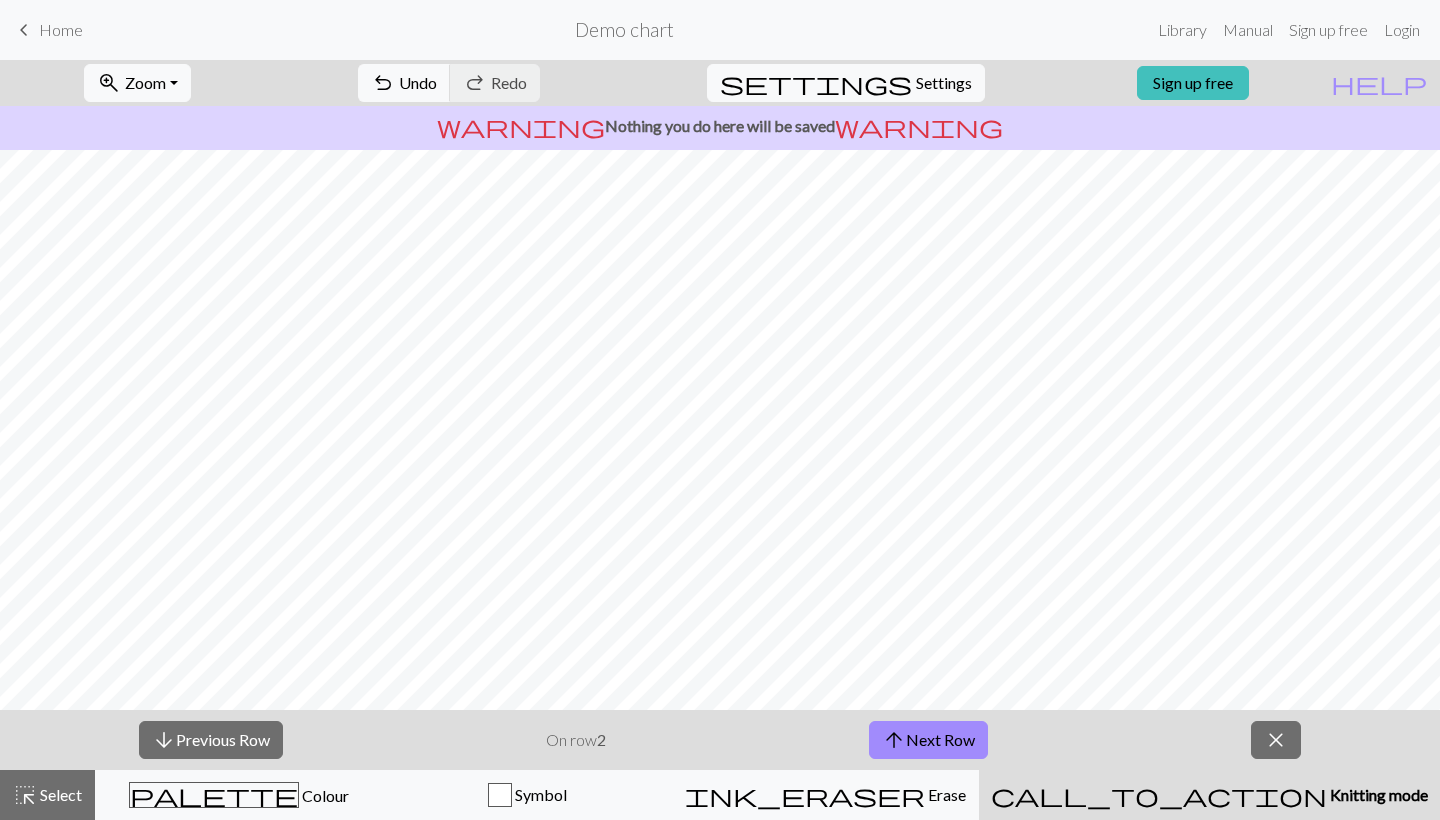 scroll, scrollTop: 170, scrollLeft: 0, axis: vertical 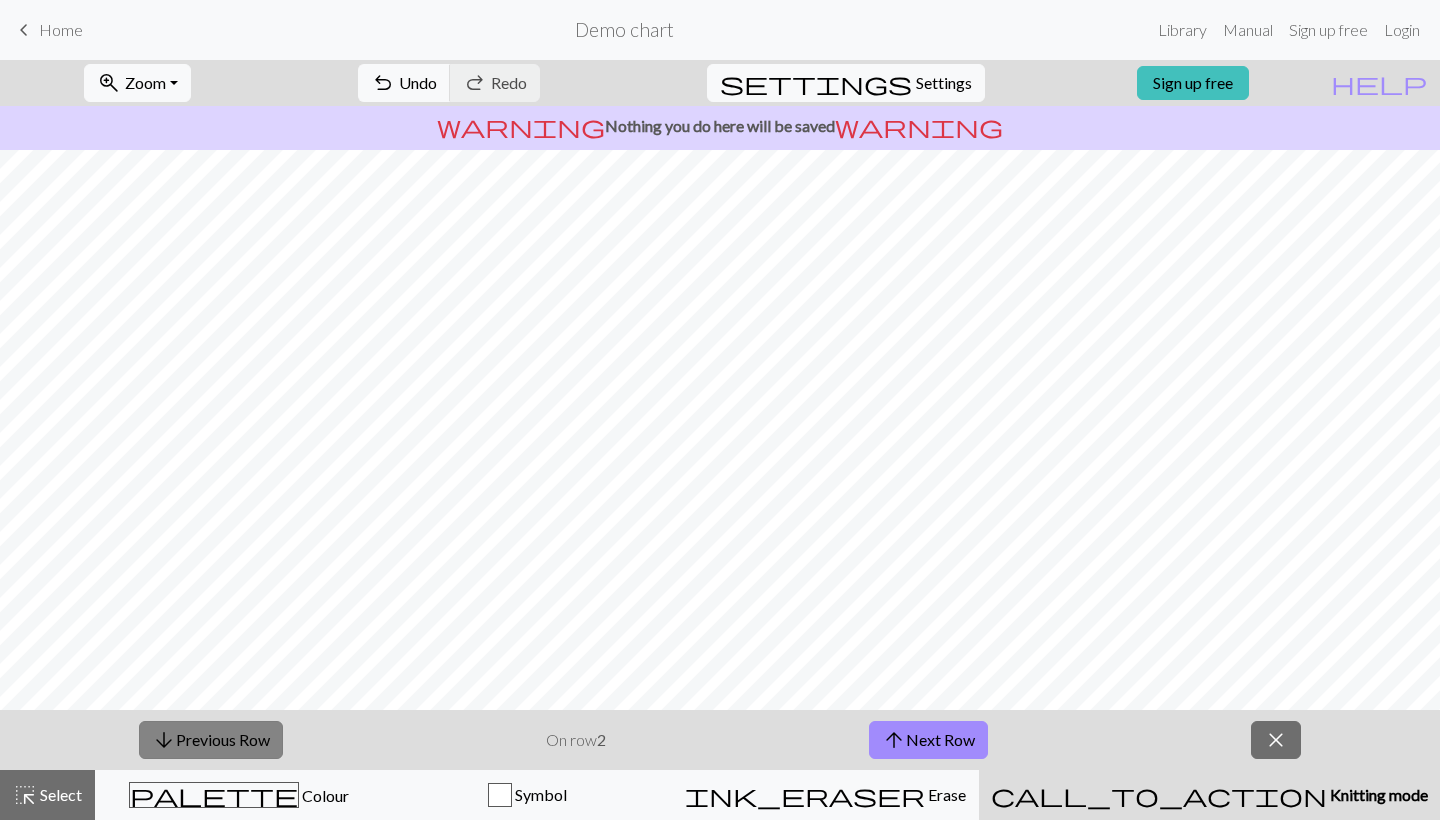 click on "arrow_downward Previous Row" at bounding box center (211, 740) 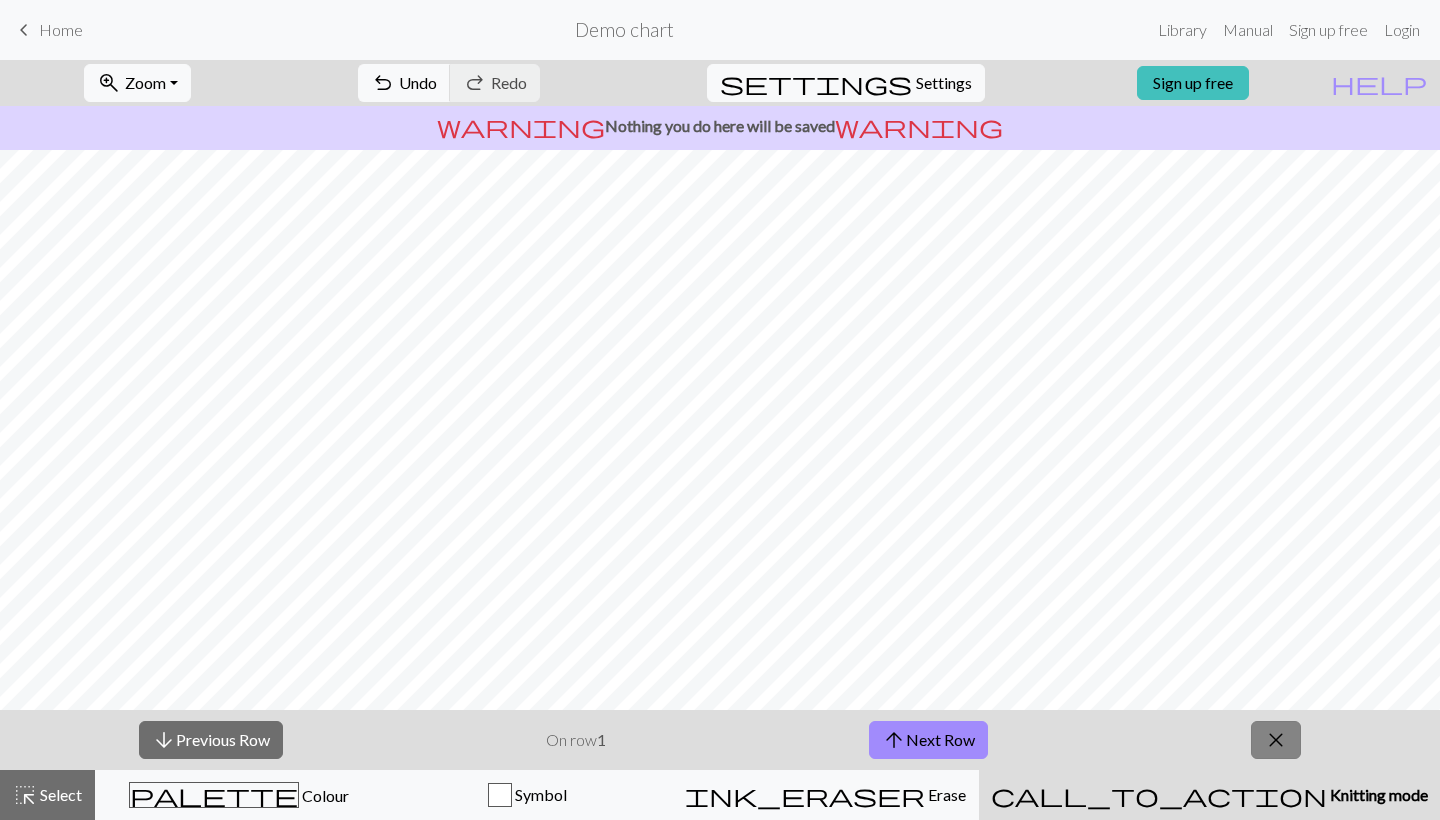 click on "close" at bounding box center [1276, 740] 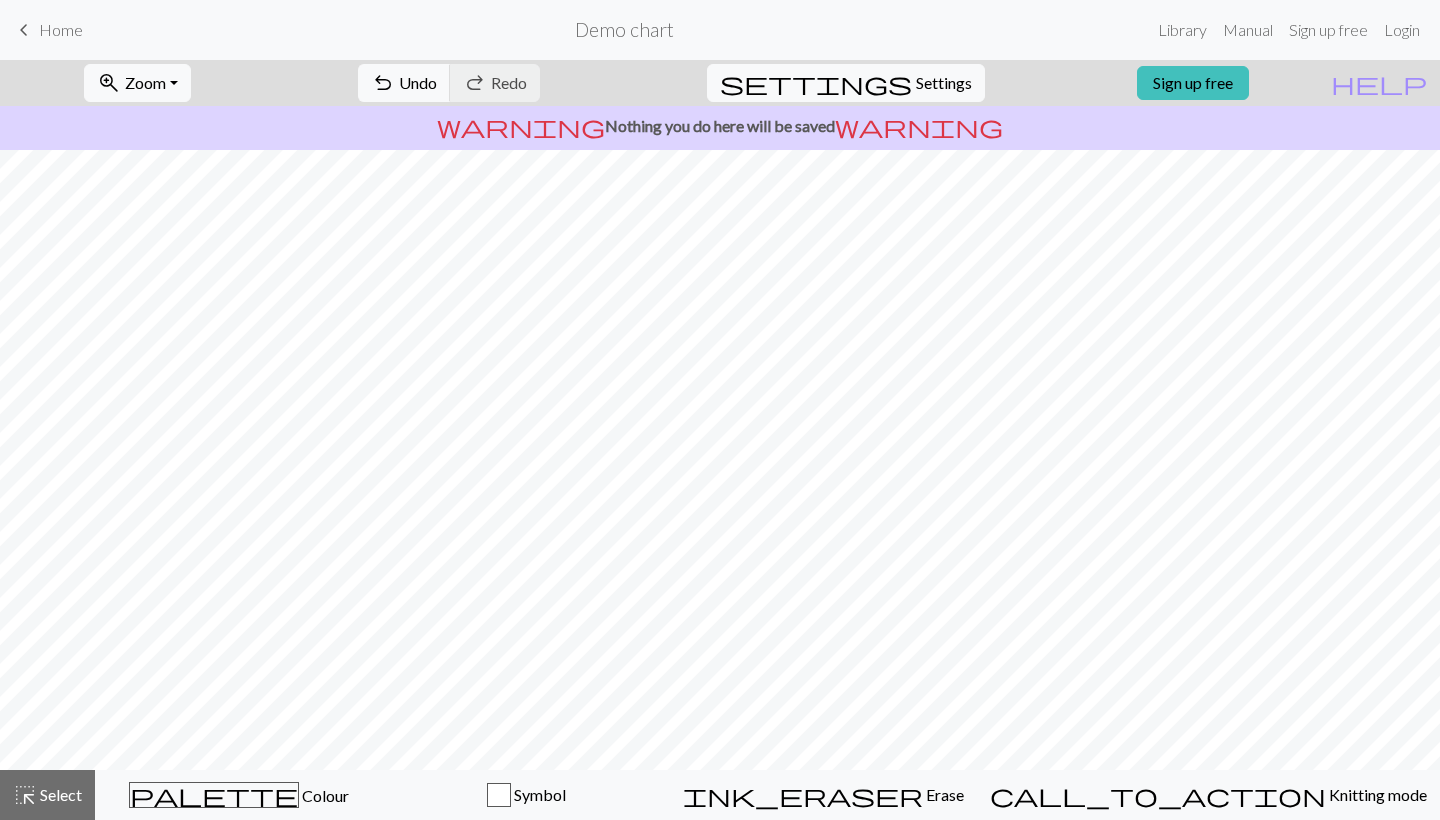 scroll, scrollTop: 110, scrollLeft: 0, axis: vertical 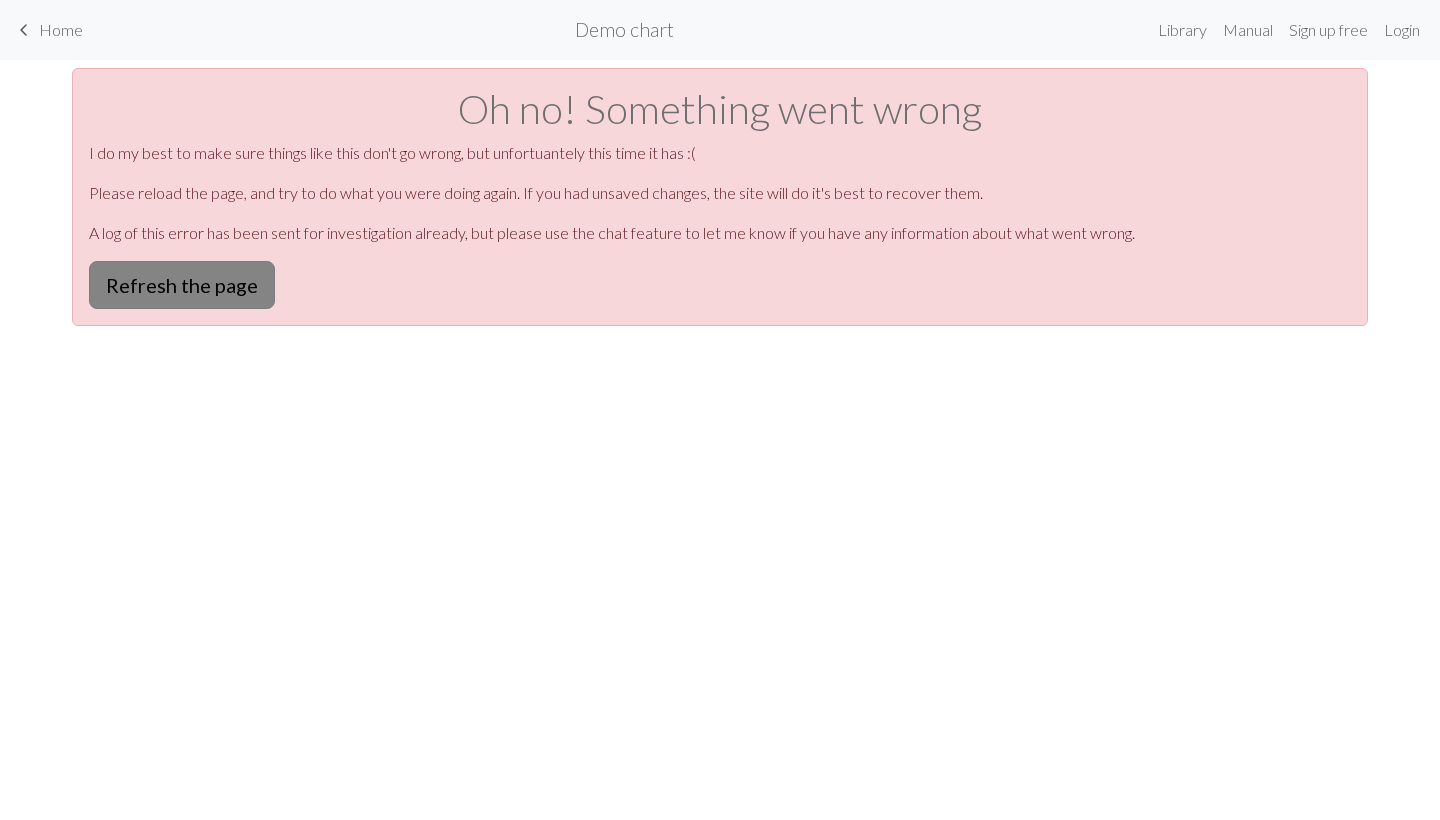 click on "Refresh the page" at bounding box center (182, 285) 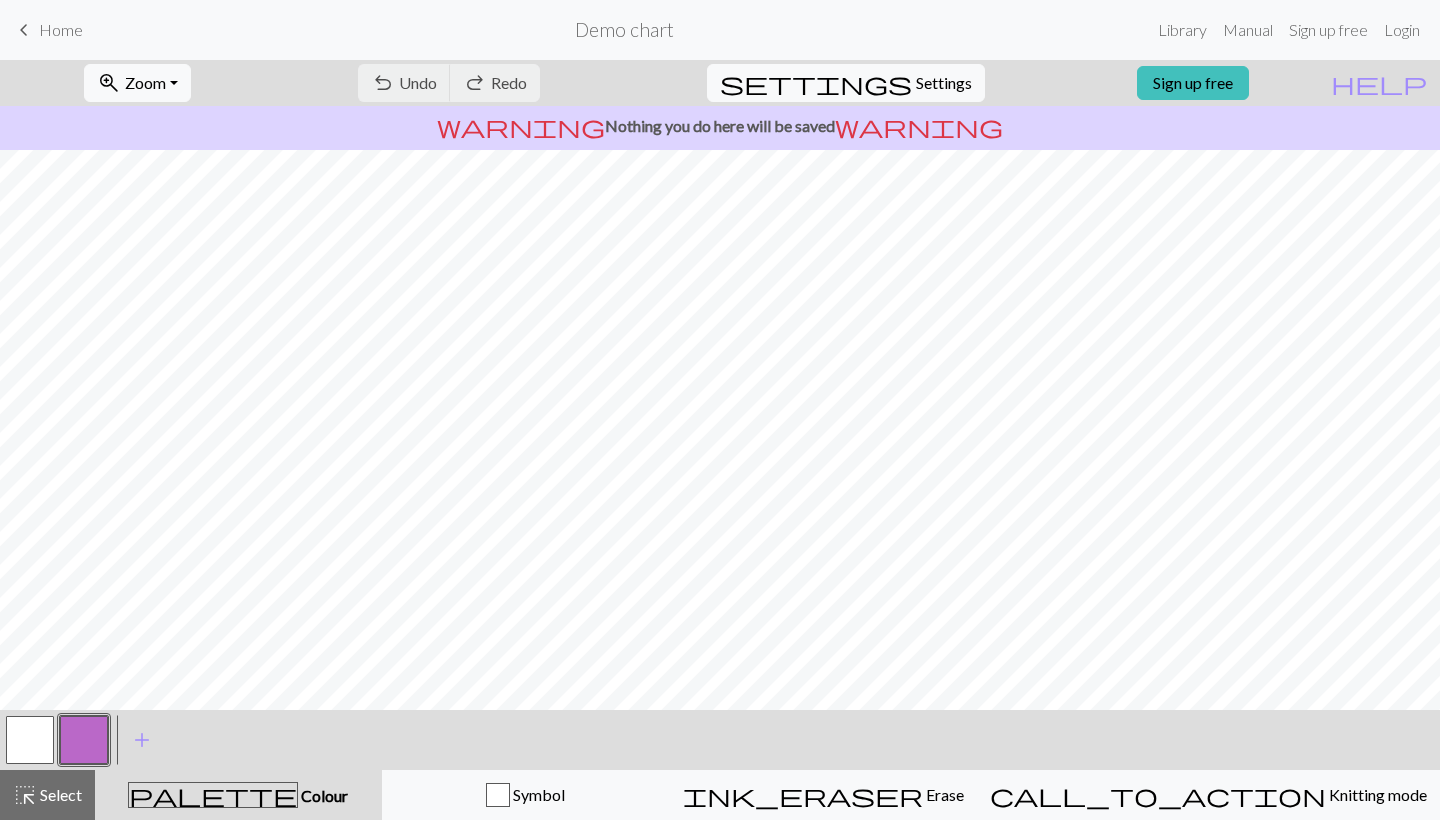 scroll, scrollTop: 0, scrollLeft: 0, axis: both 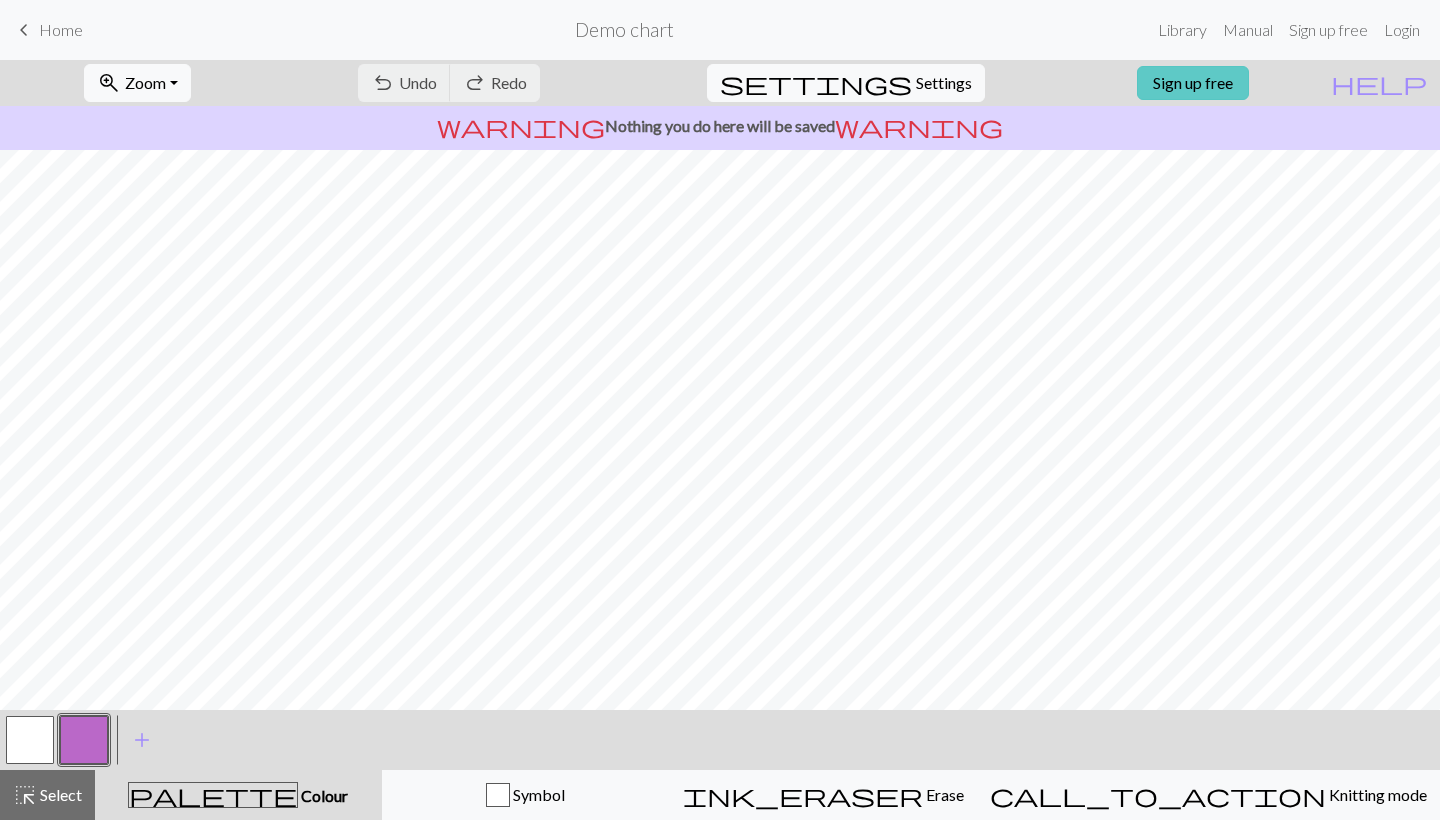 click on "Sign up free" at bounding box center (1193, 83) 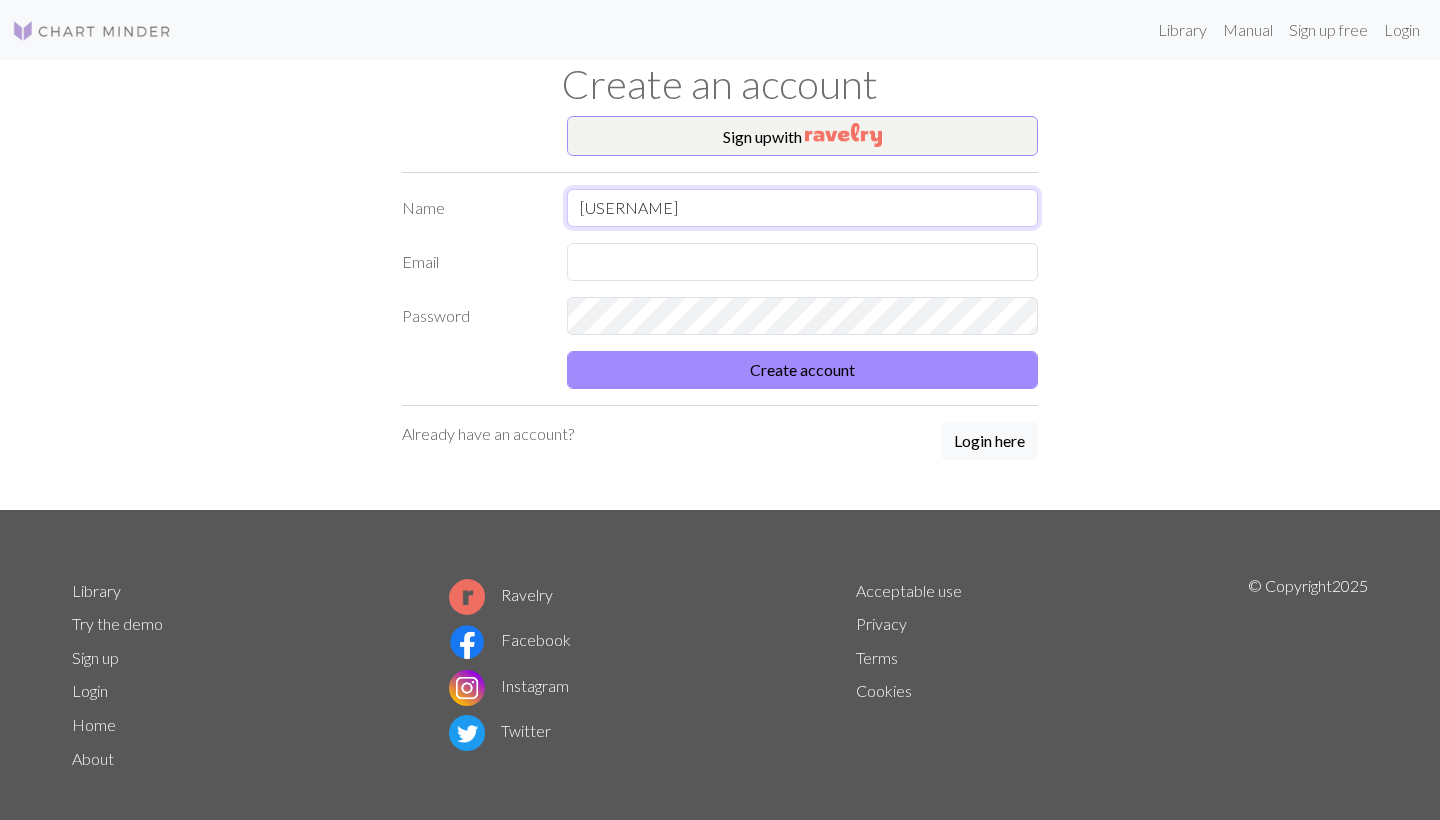type on "[USERNAME]" 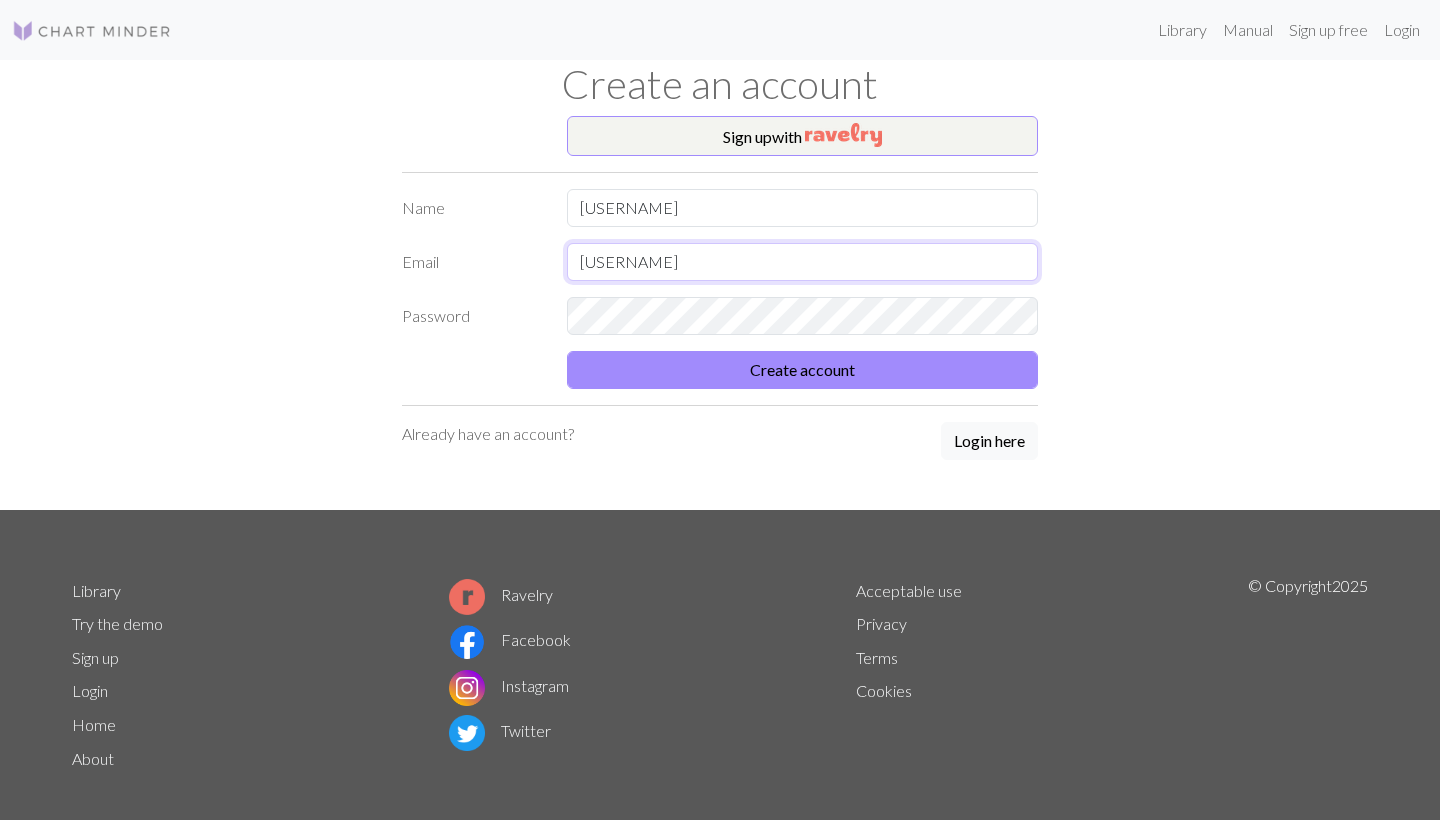 type on "[USERNAME]@[DOMAIN]" 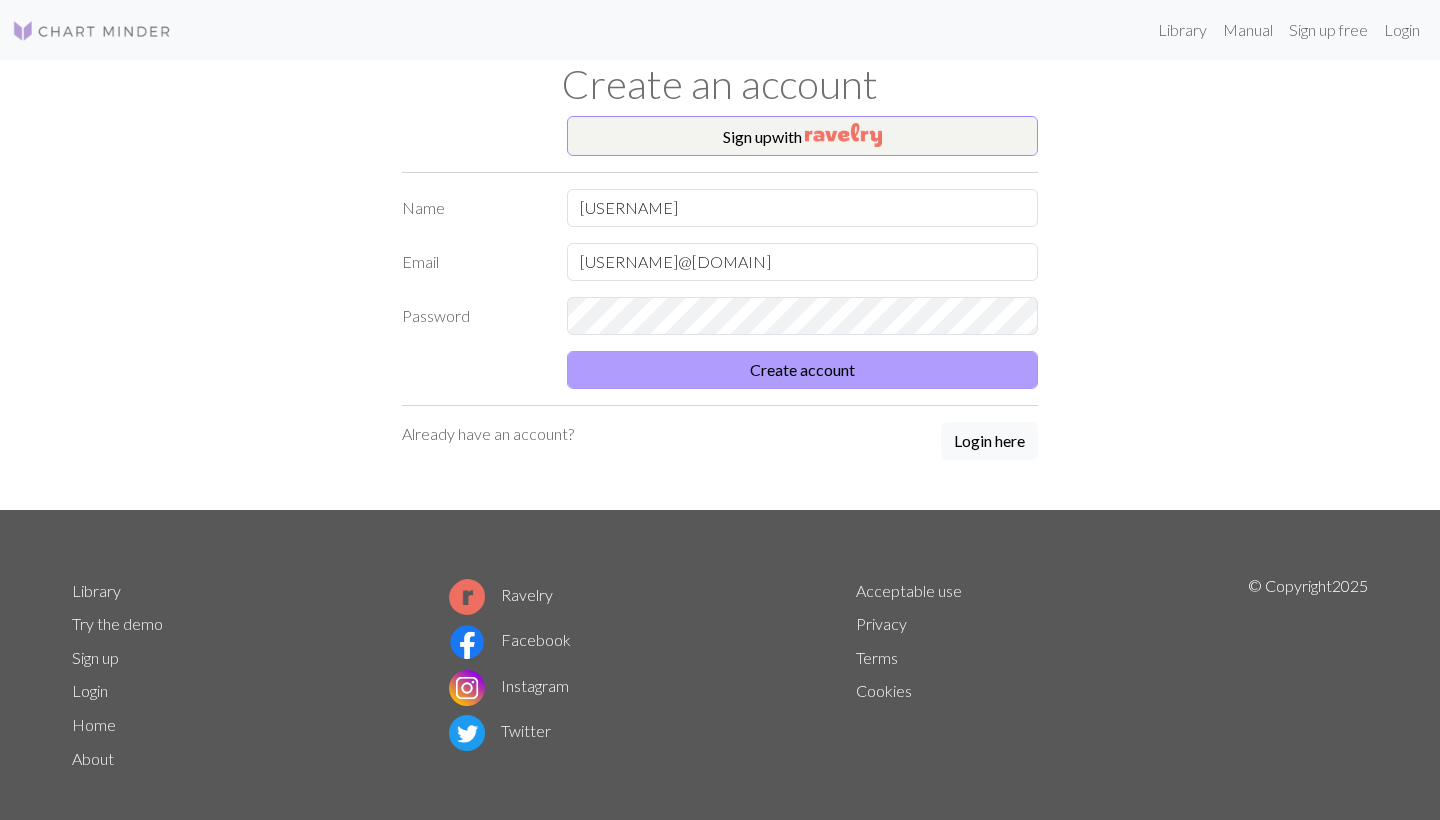 click on "Create account" at bounding box center (802, 370) 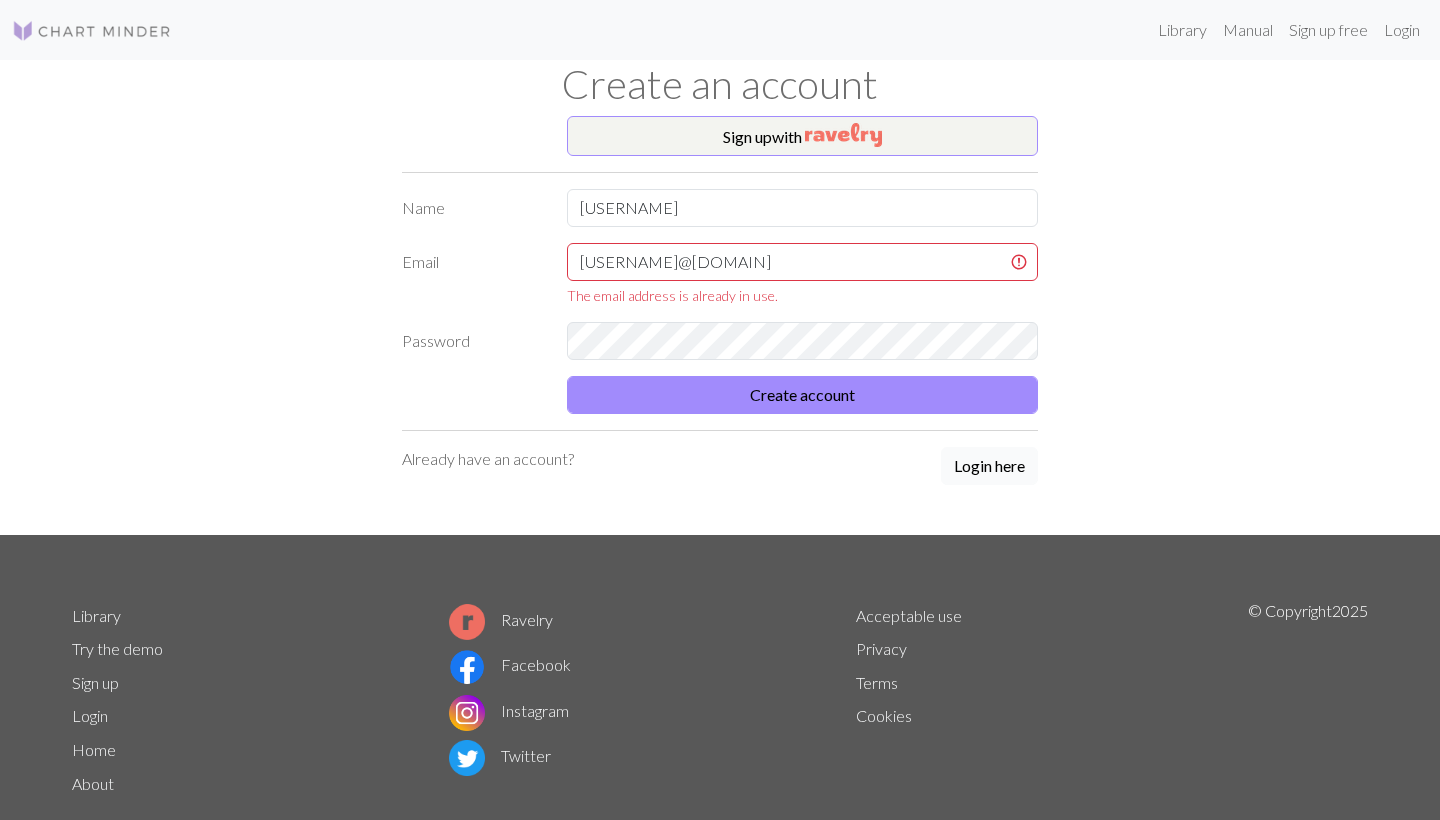 click on "Login here" at bounding box center [989, 466] 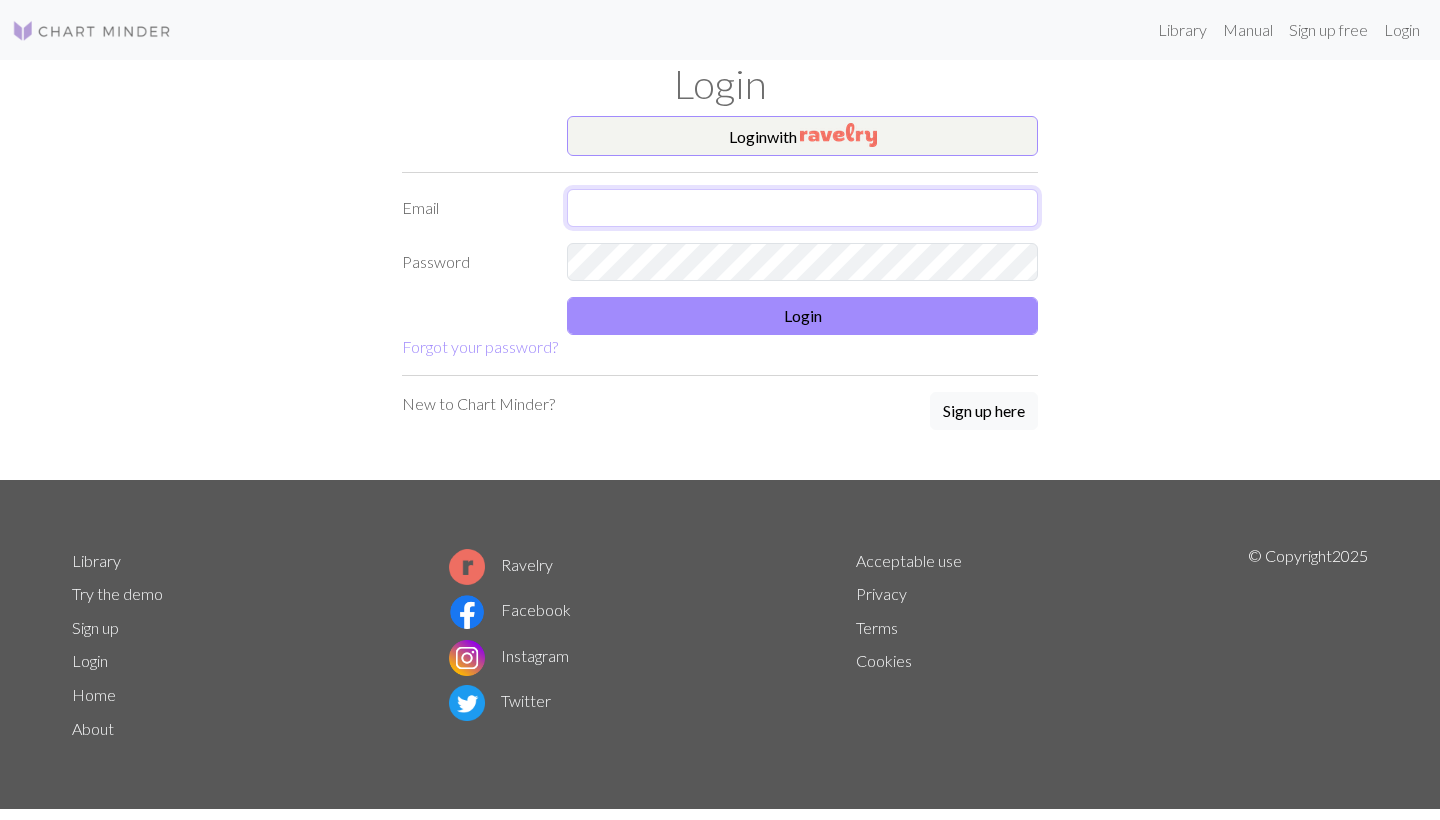 type on "[USERNAME]@[DOMAIN]" 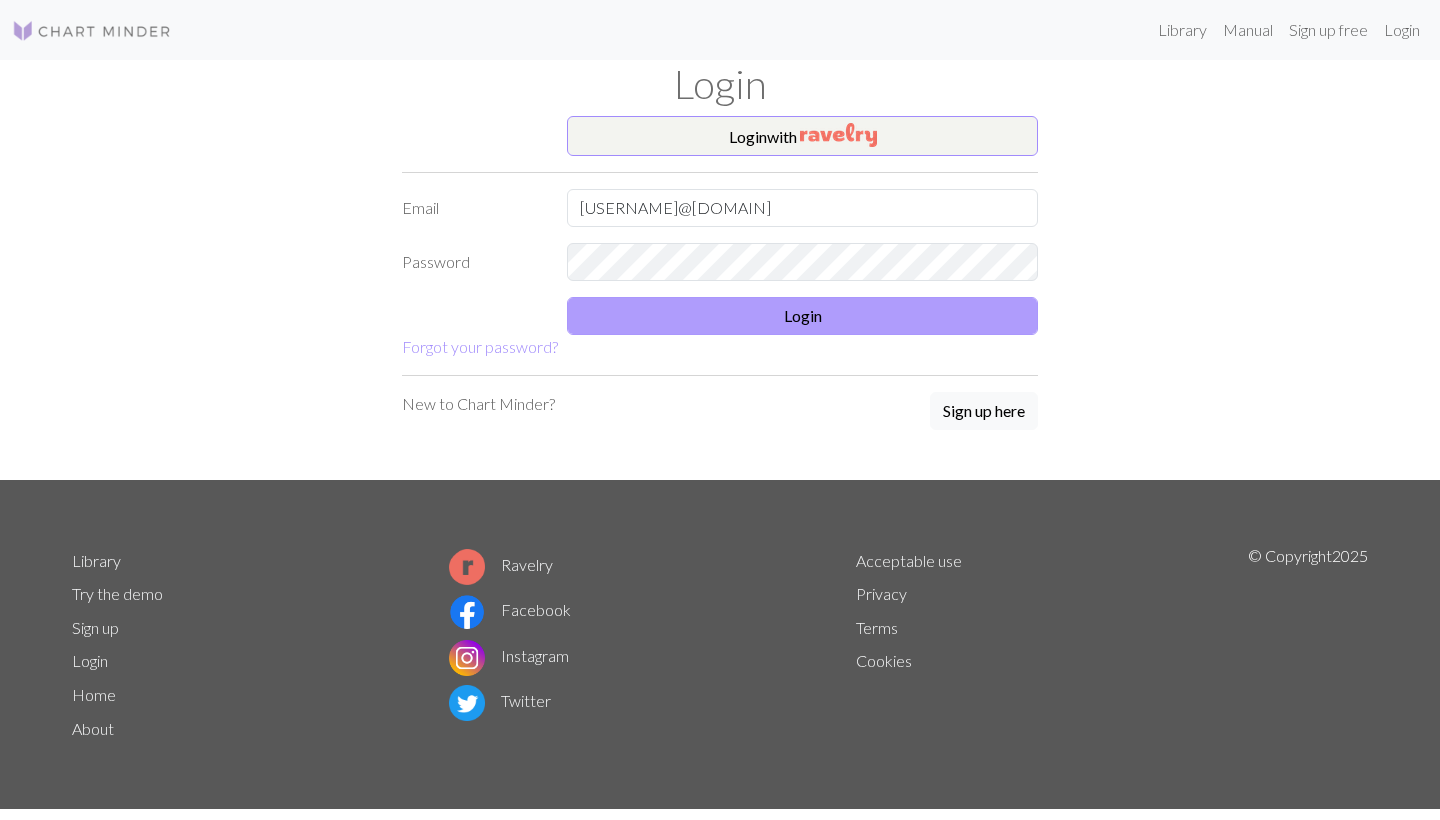 click on "Login" at bounding box center (802, 316) 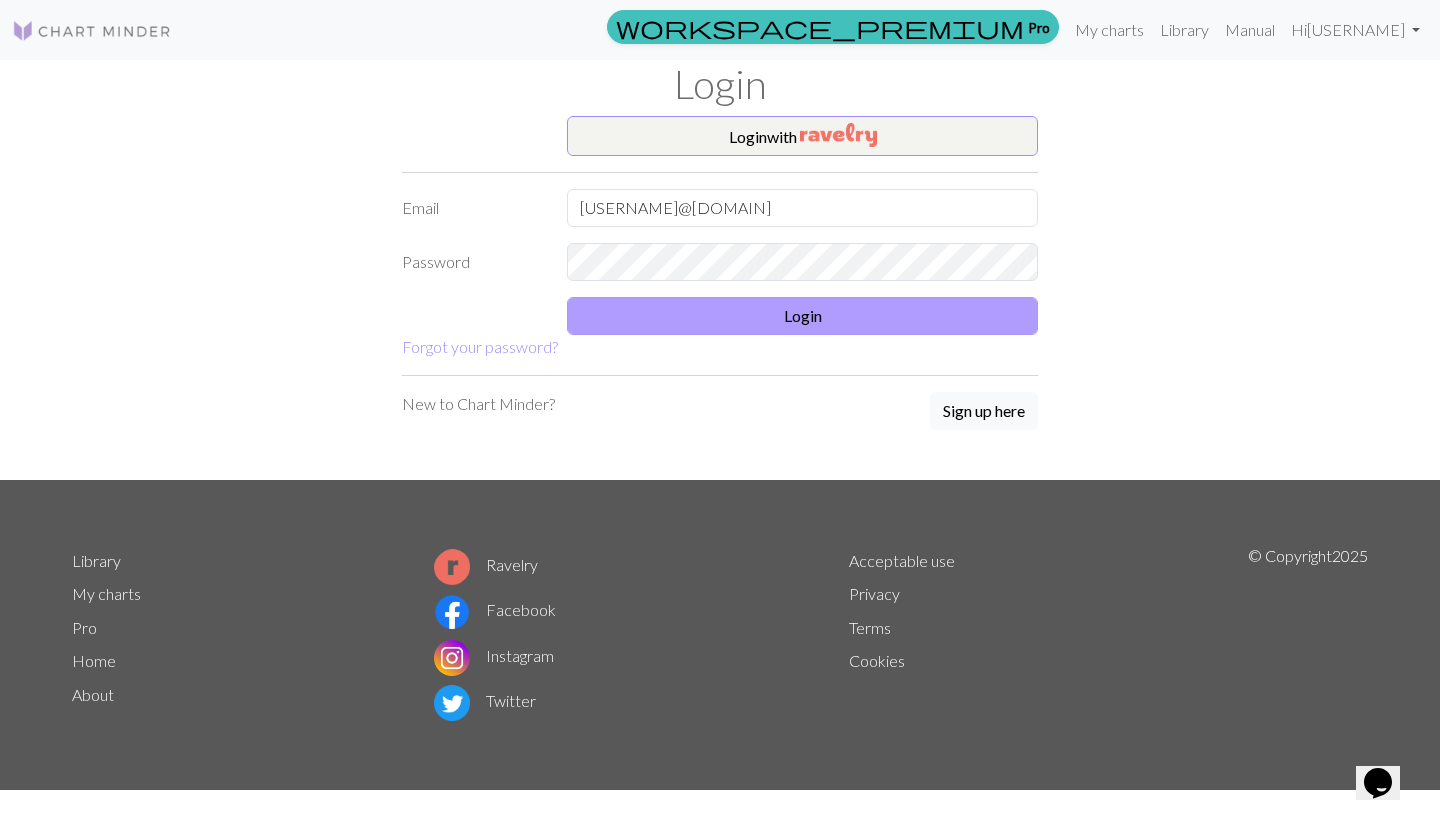 click on "Login" at bounding box center [802, 316] 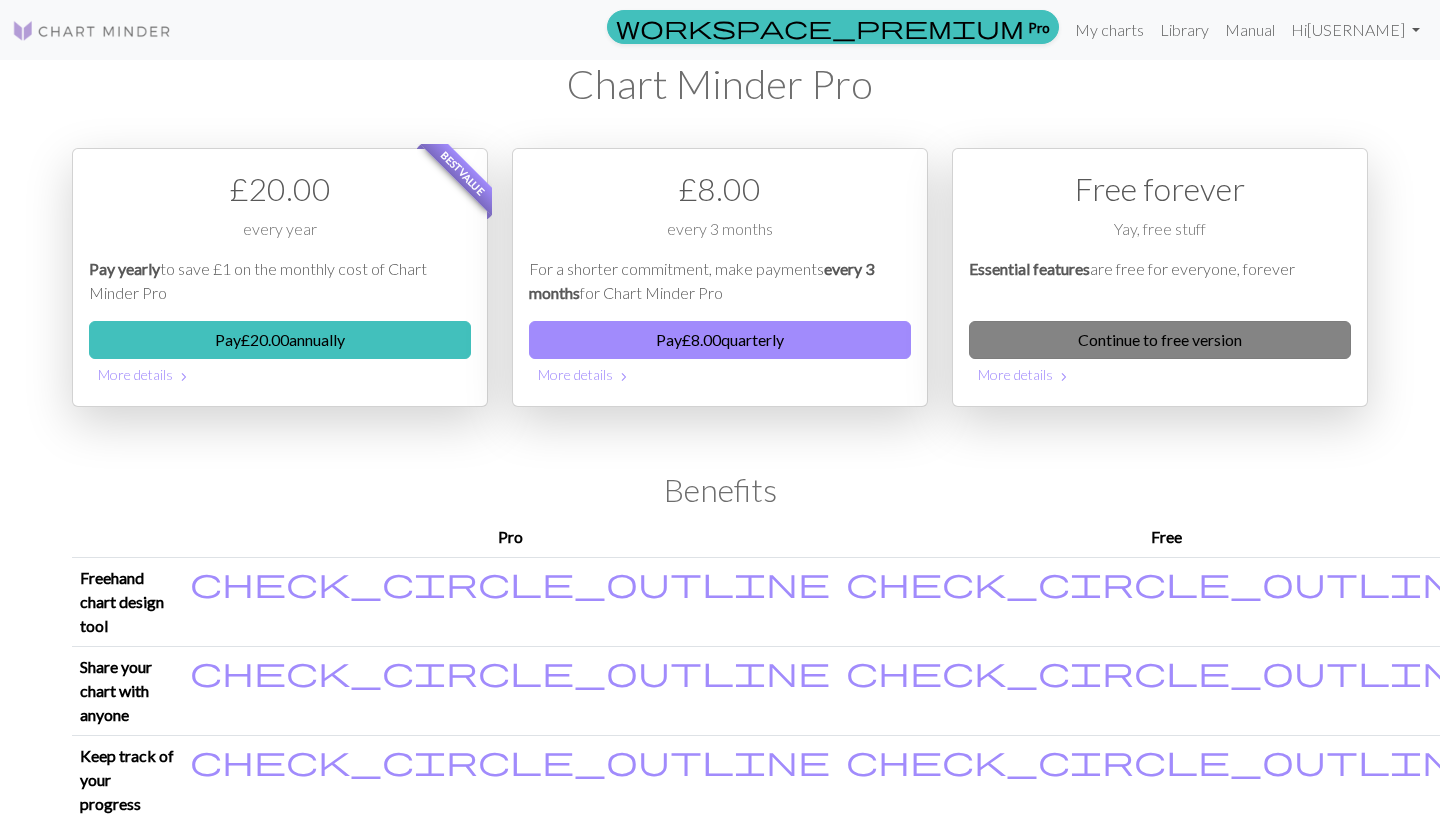 click on "Continue to free version" at bounding box center [1160, 340] 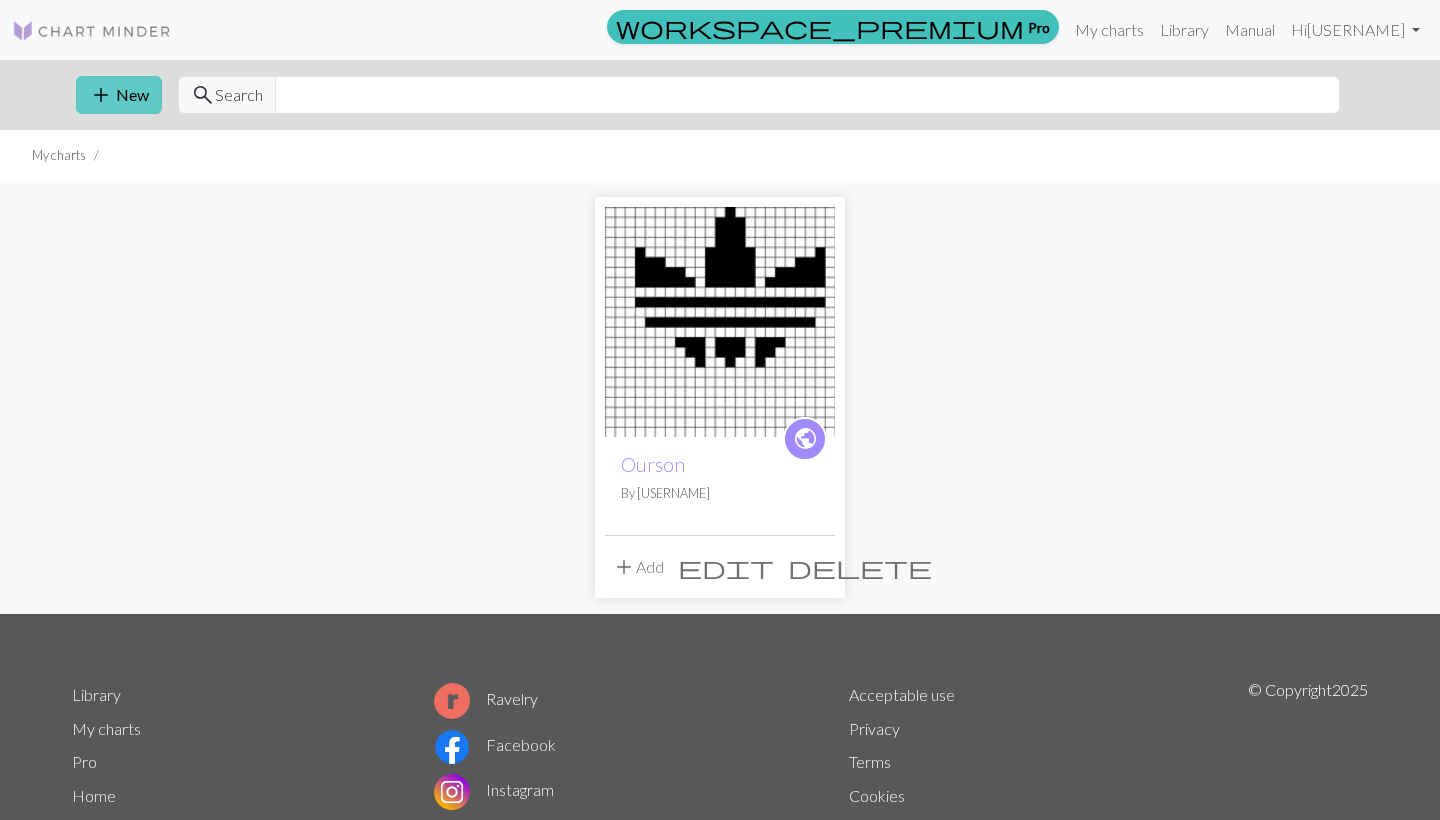 click on "add   New" at bounding box center (119, 95) 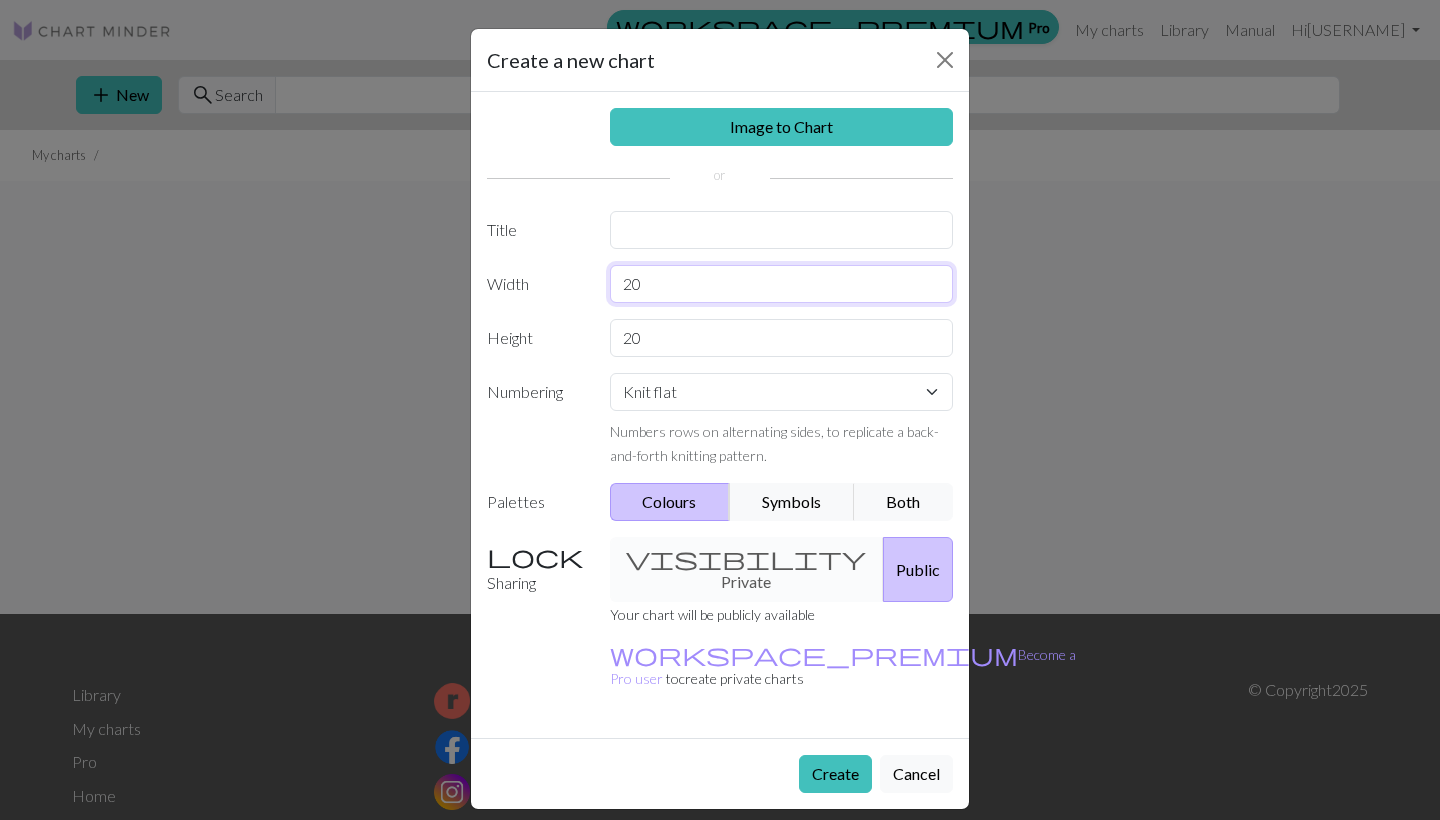 click on "20" at bounding box center [782, 284] 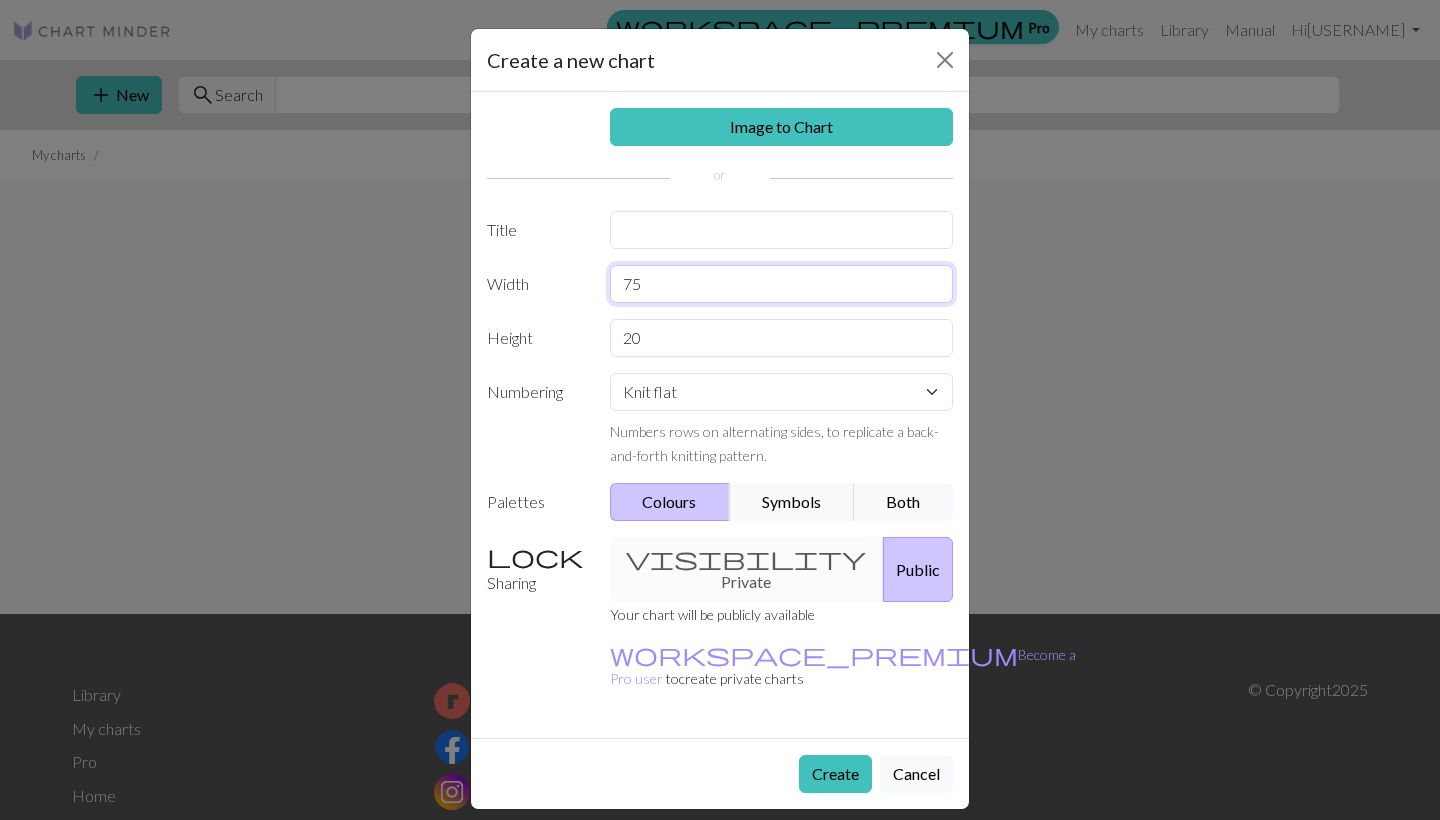 type on "75" 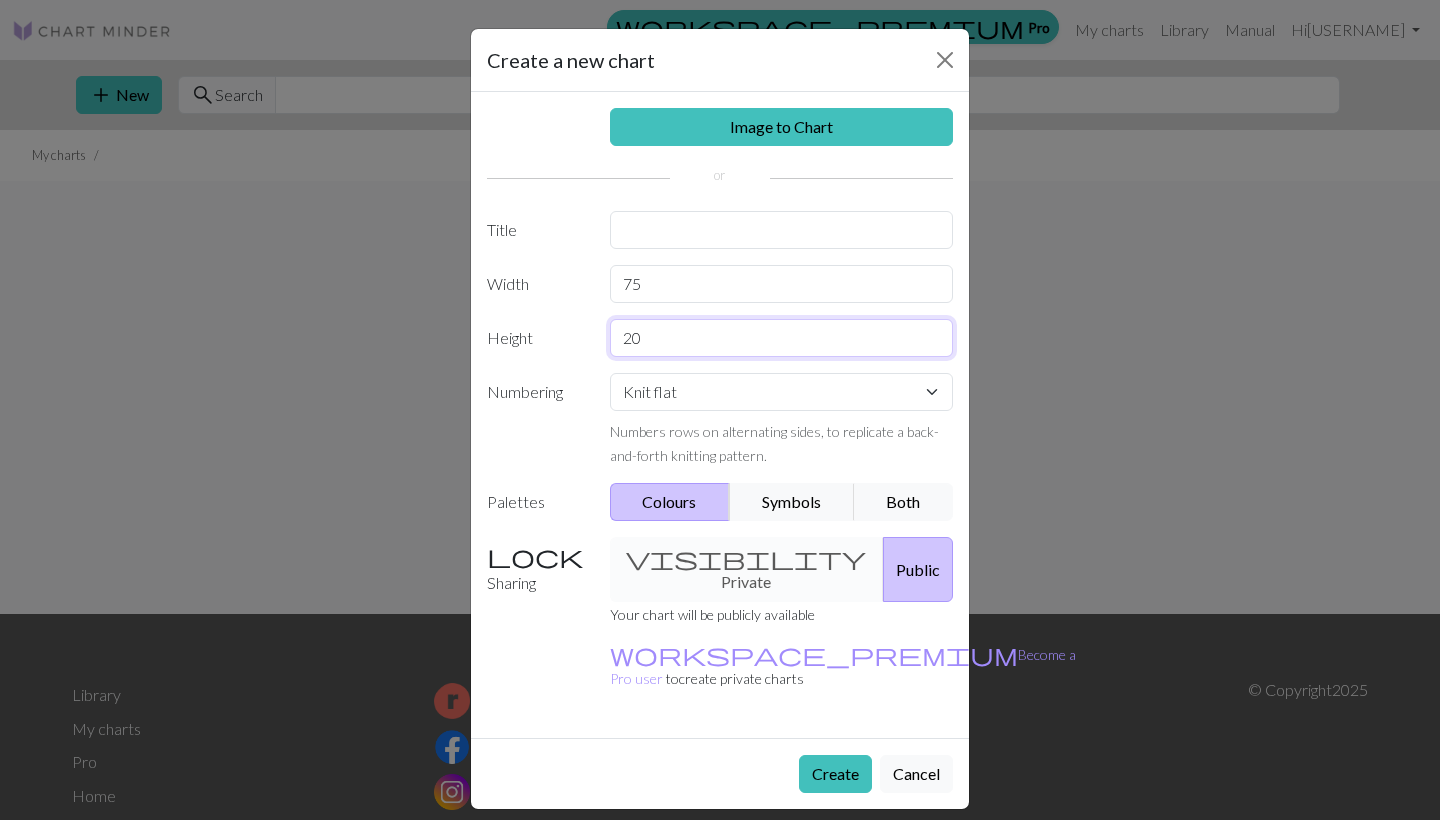 click on "20" at bounding box center (782, 338) 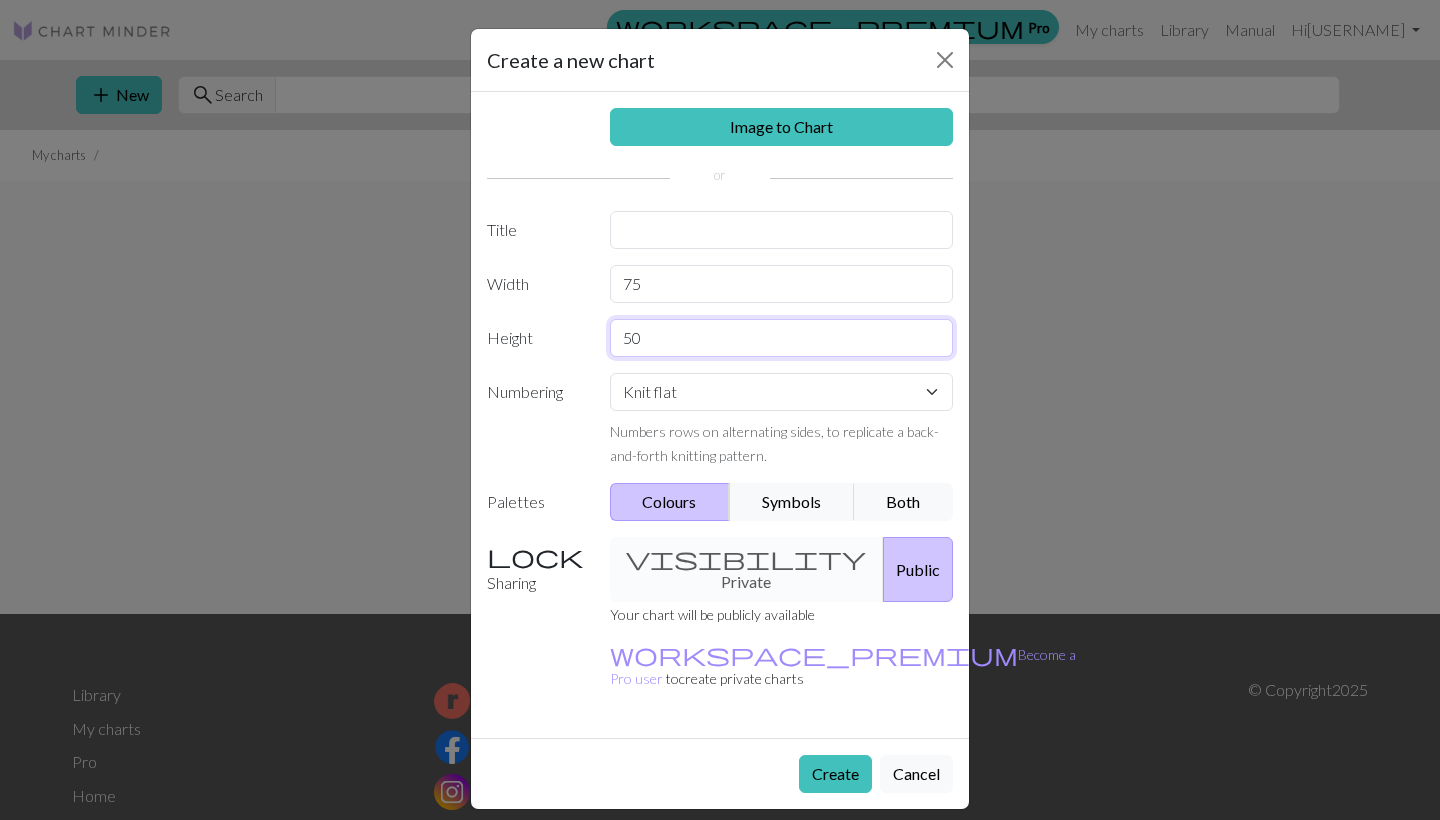 type on "50" 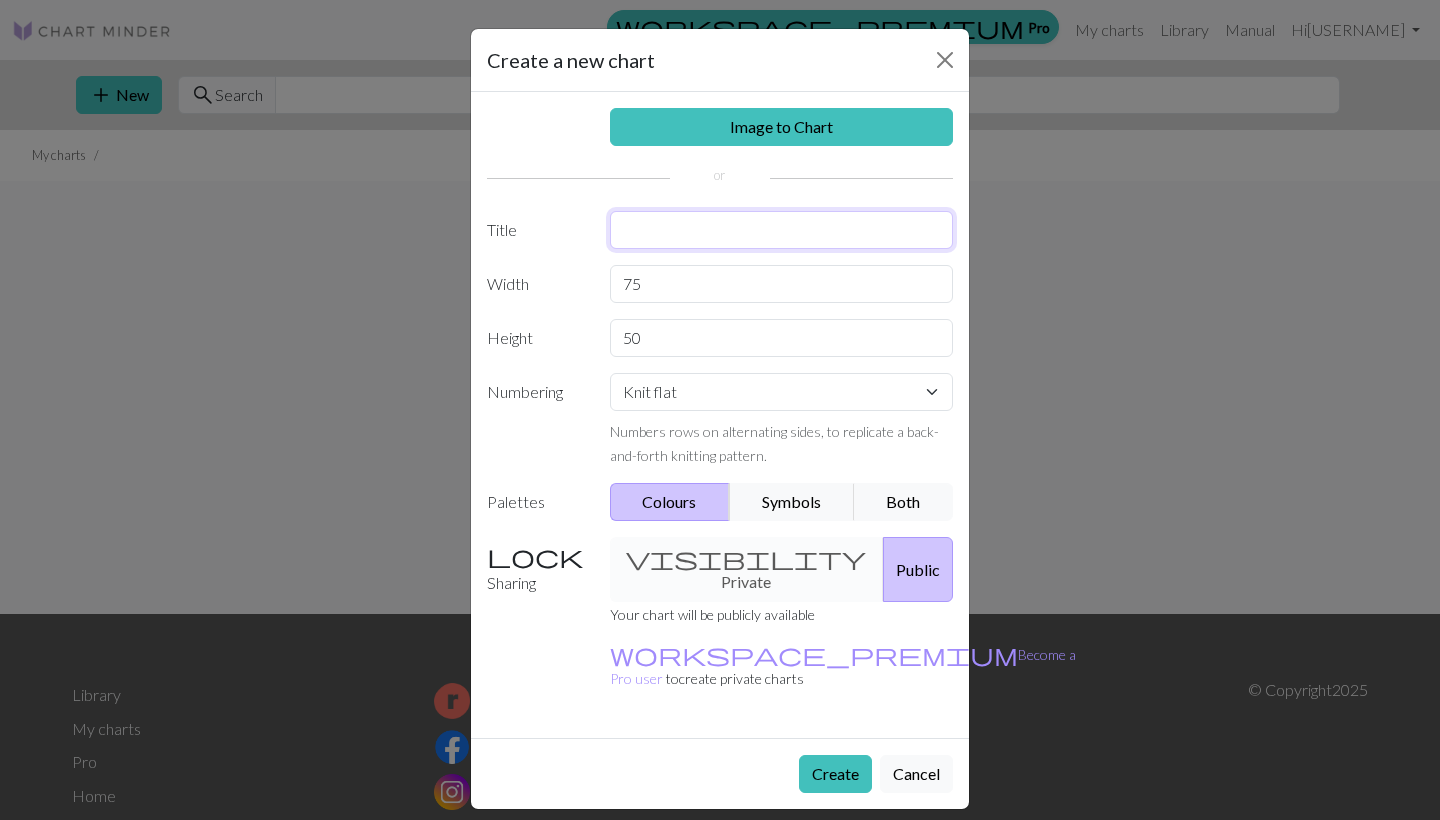click at bounding box center (782, 230) 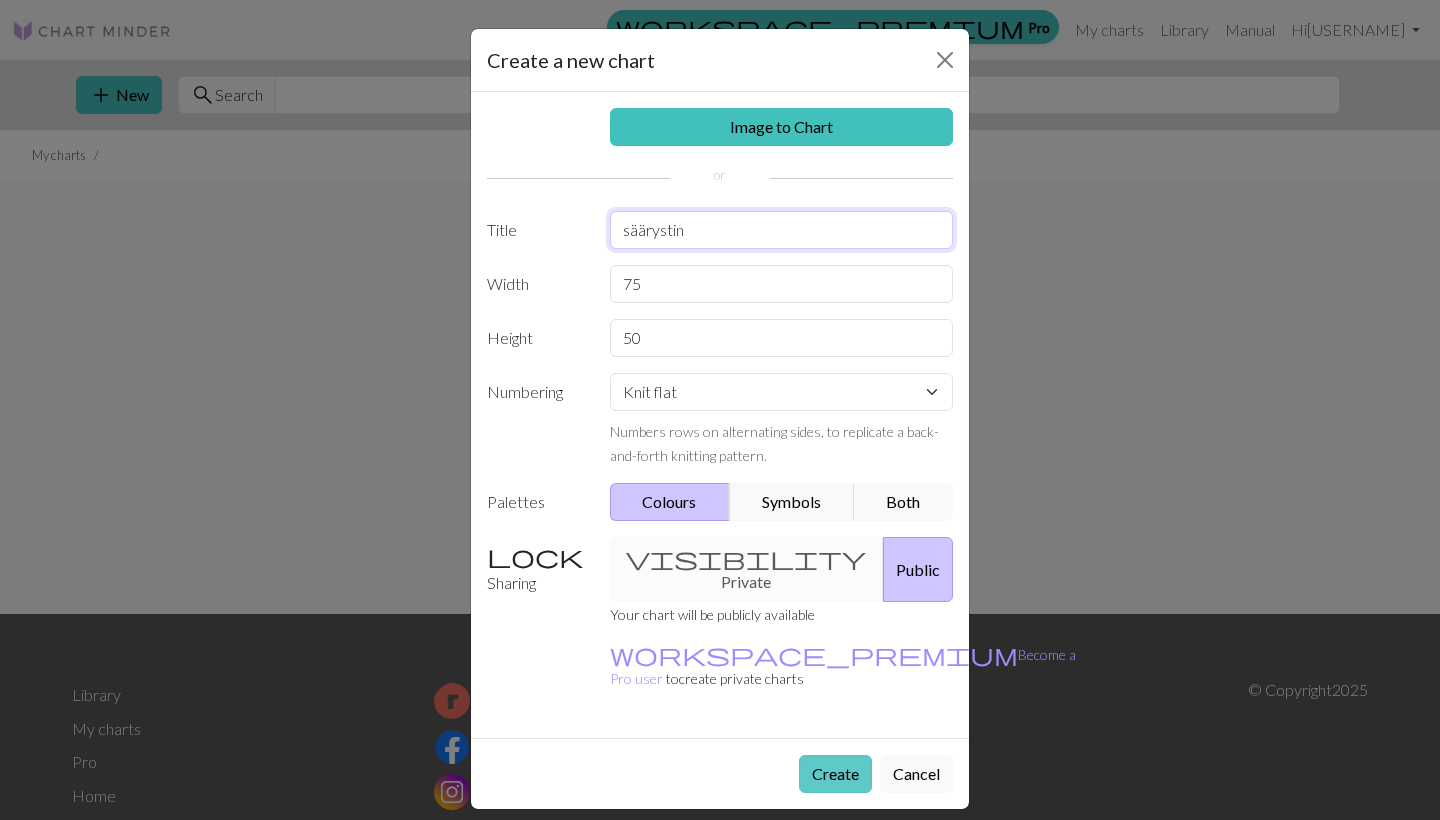 type on "säärystin" 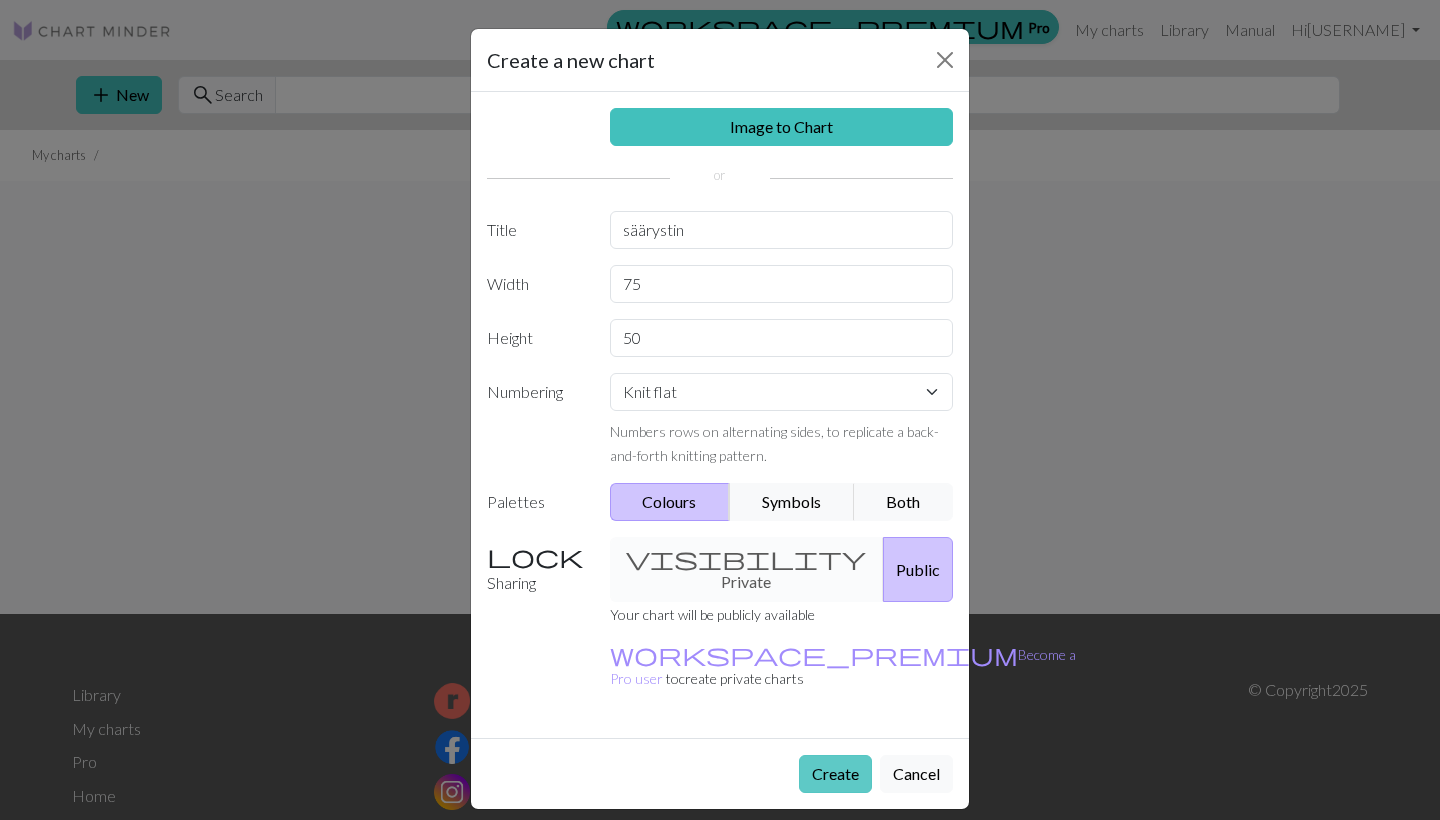click on "Create" at bounding box center (835, 774) 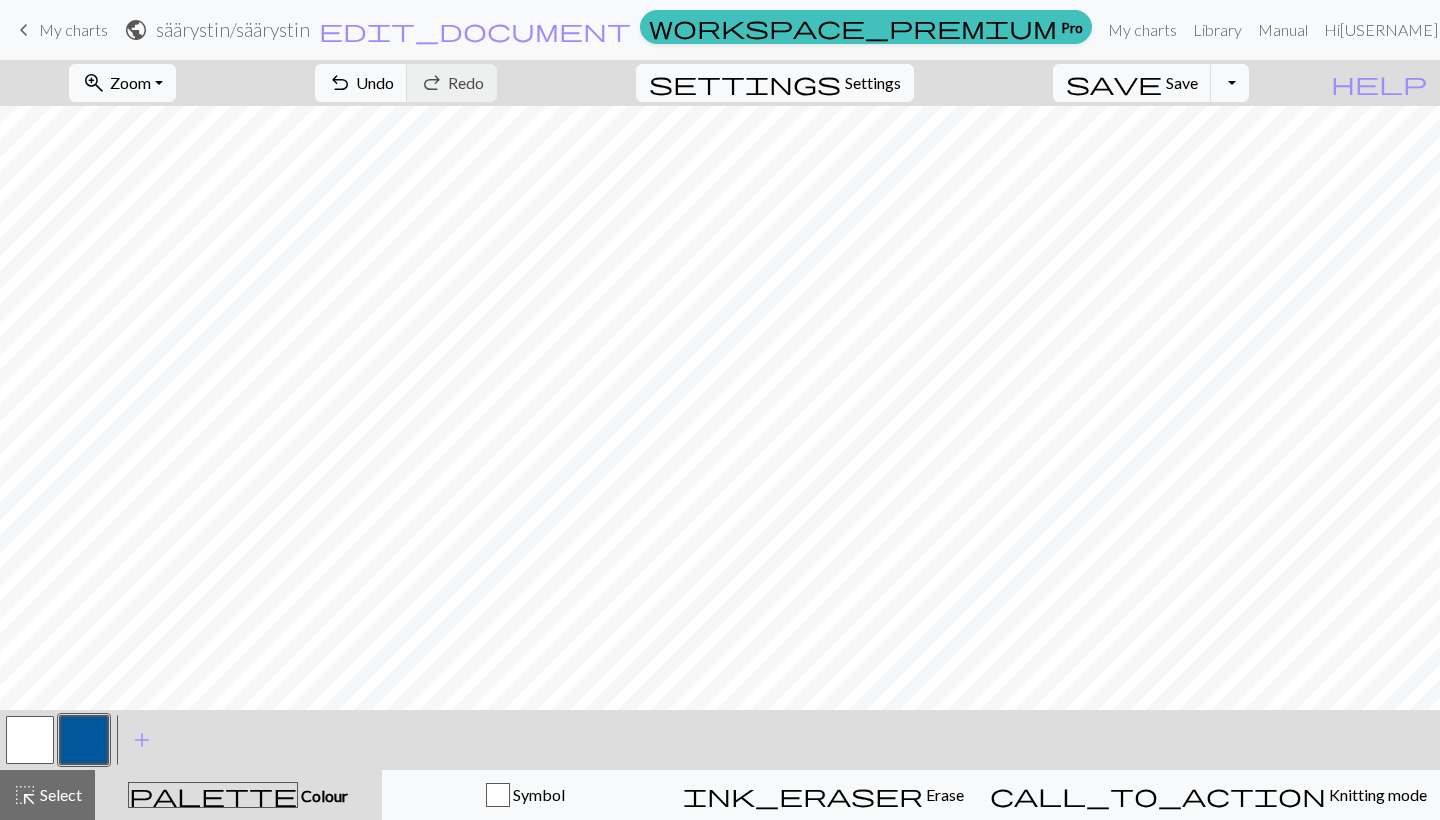 scroll, scrollTop: 0, scrollLeft: 0, axis: both 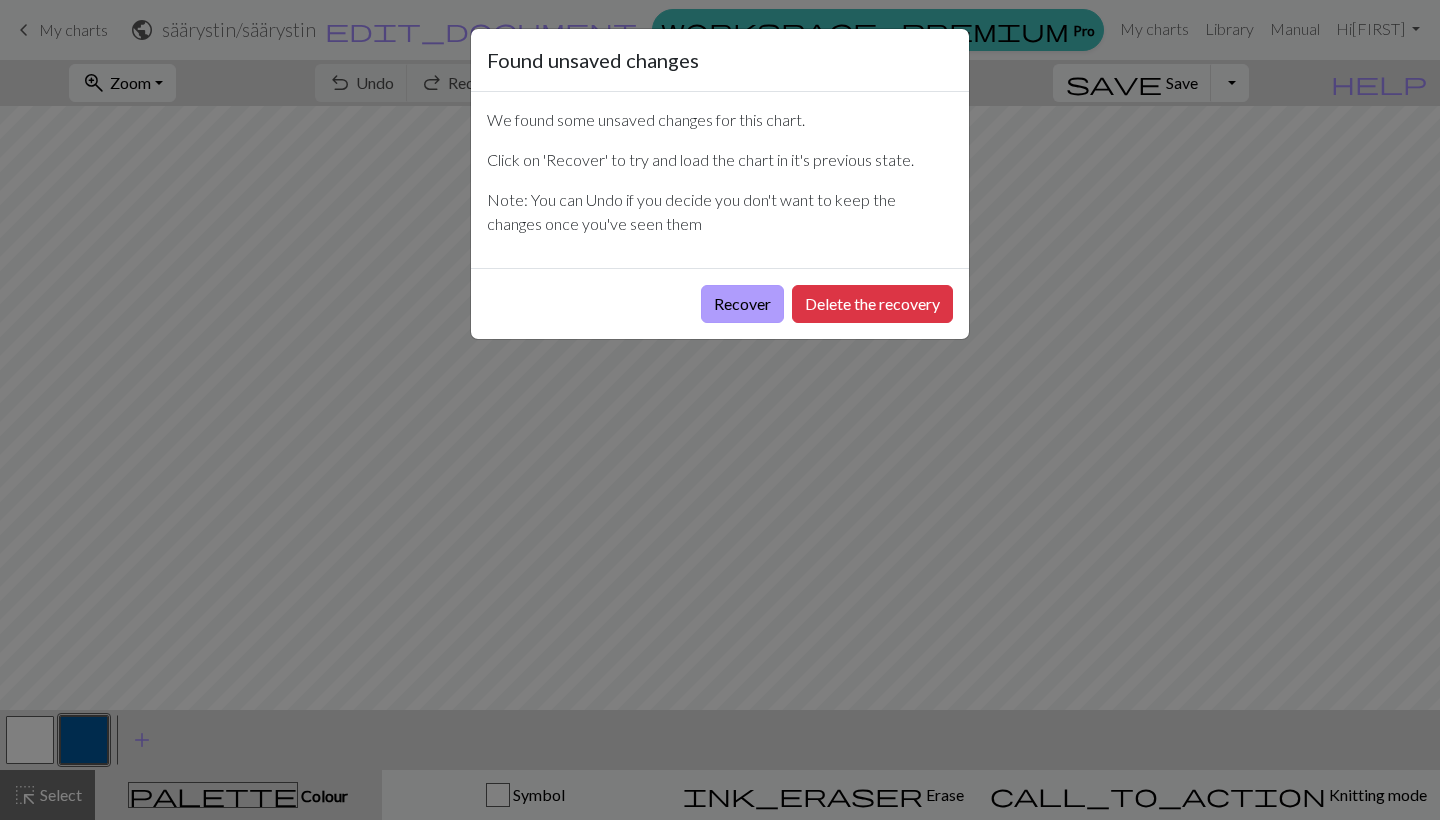 click on "Recover" at bounding box center [742, 304] 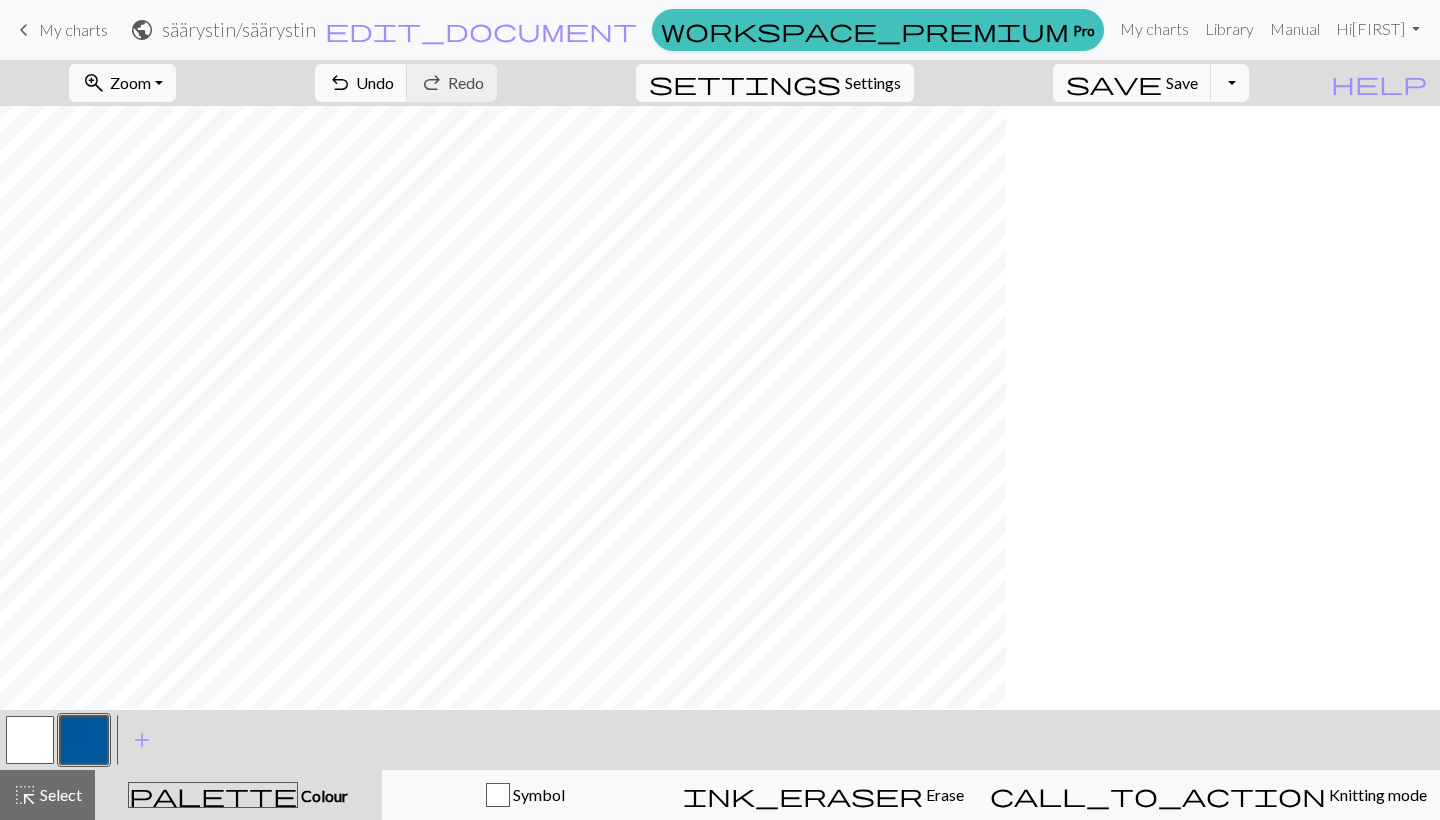 scroll, scrollTop: 163, scrollLeft: 137, axis: both 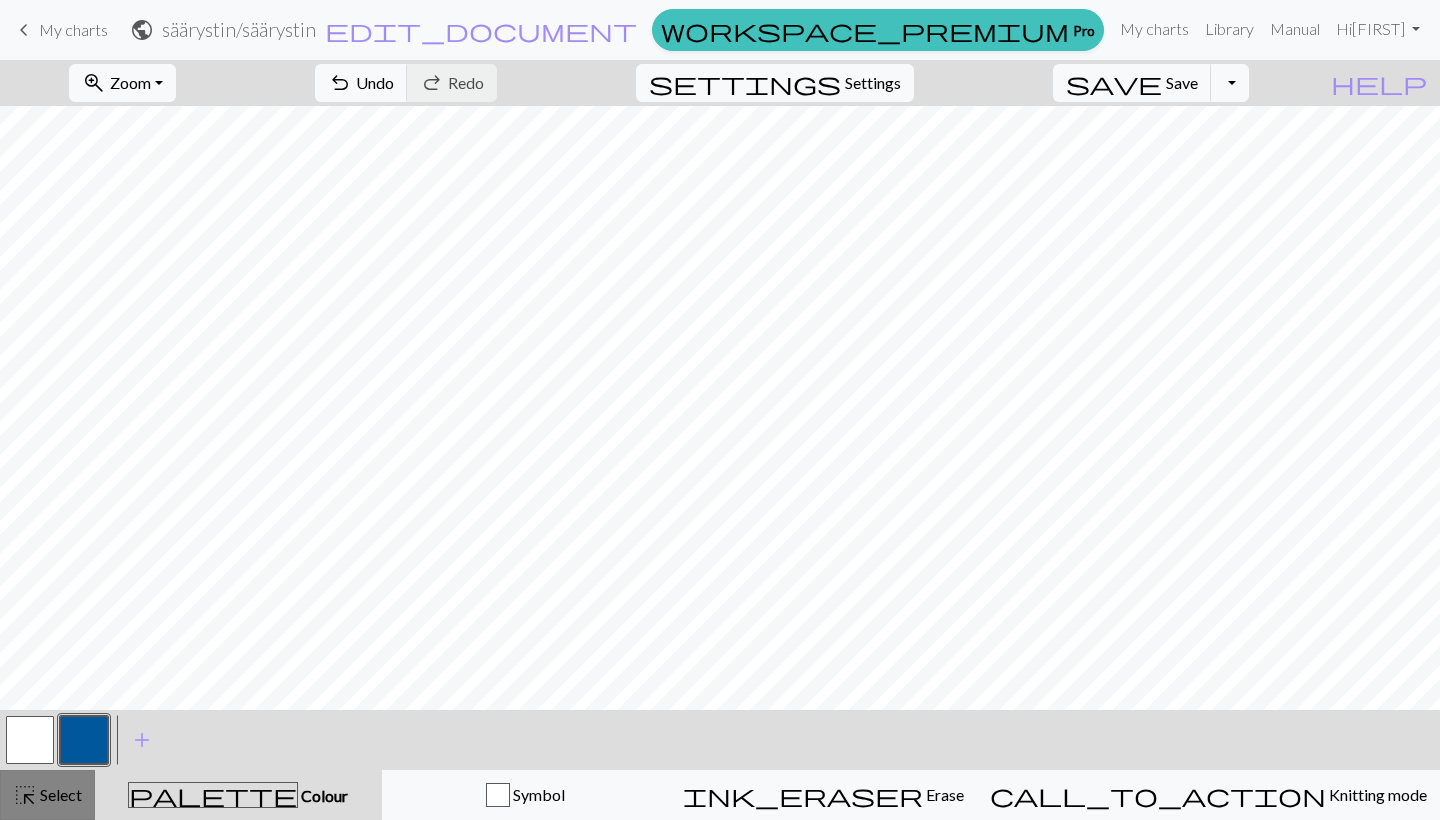 click on "Select" at bounding box center (59, 794) 